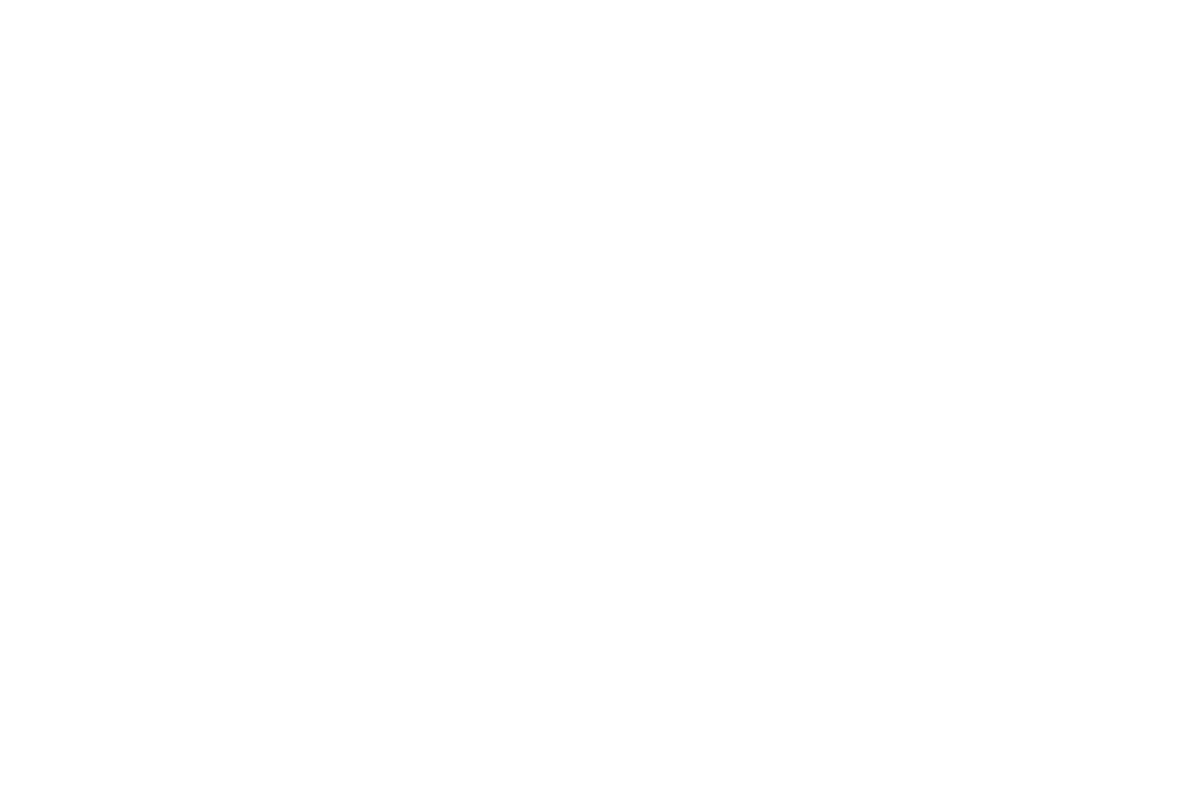 scroll, scrollTop: 0, scrollLeft: 0, axis: both 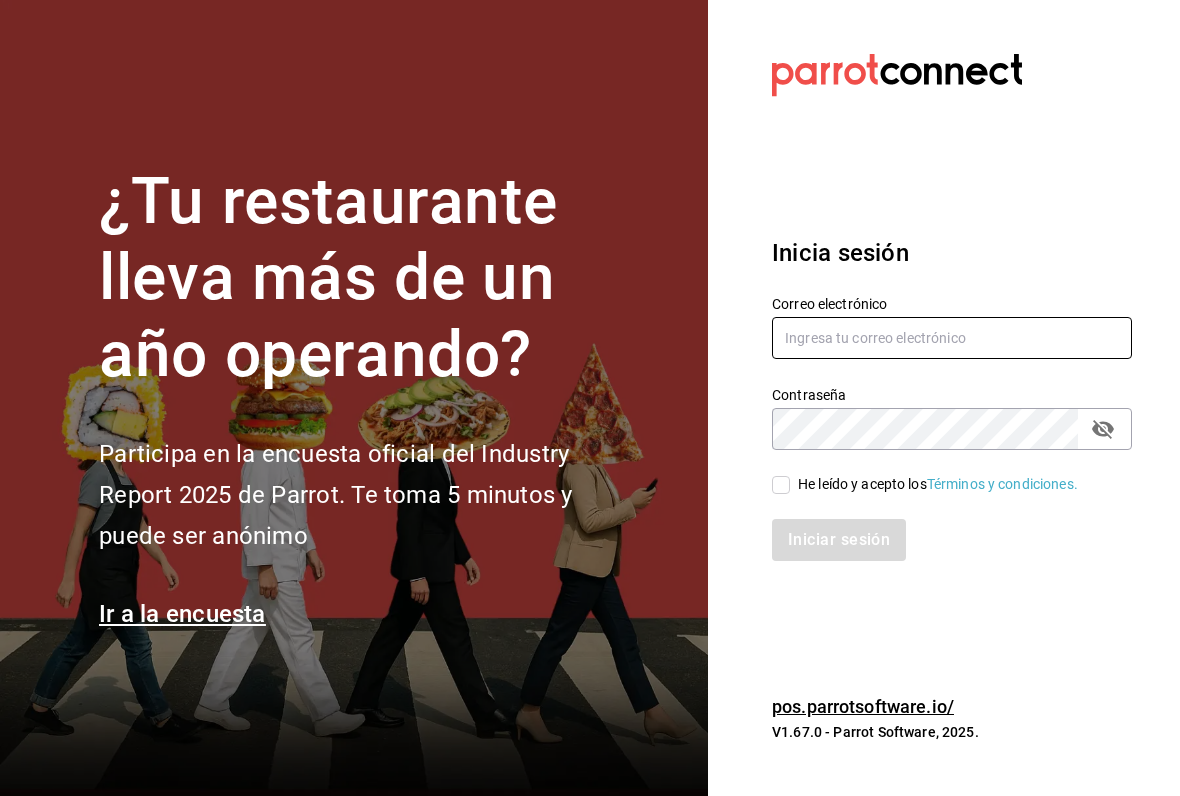 click at bounding box center [952, 338] 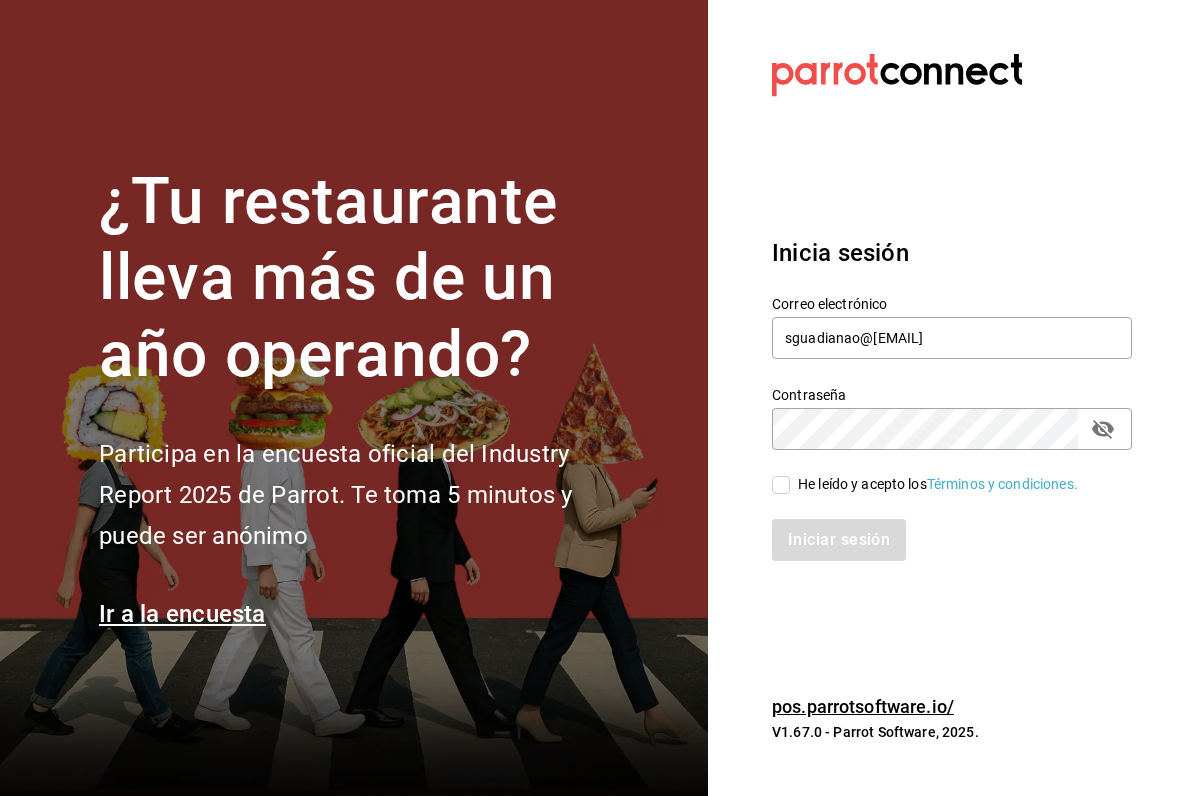 click on "He leído y acepto los  Términos y condiciones." at bounding box center (781, 485) 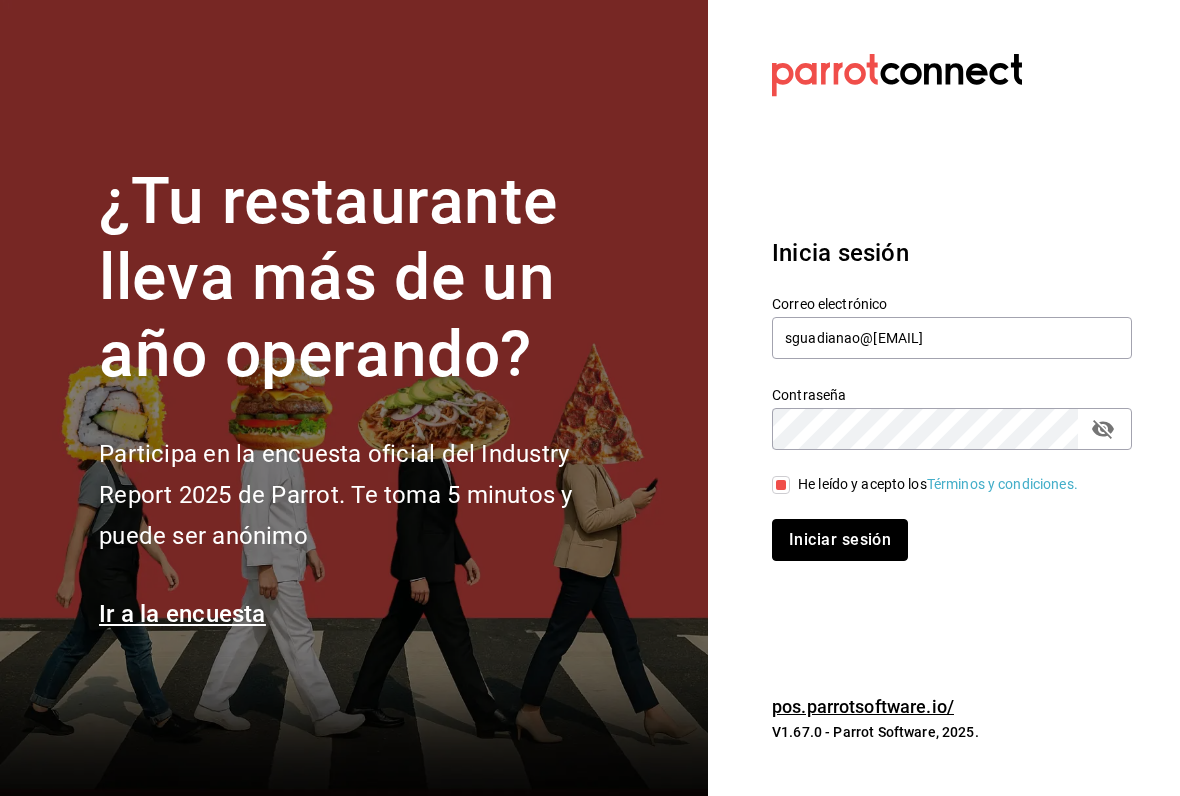 click on "Iniciar sesión" at bounding box center [840, 540] 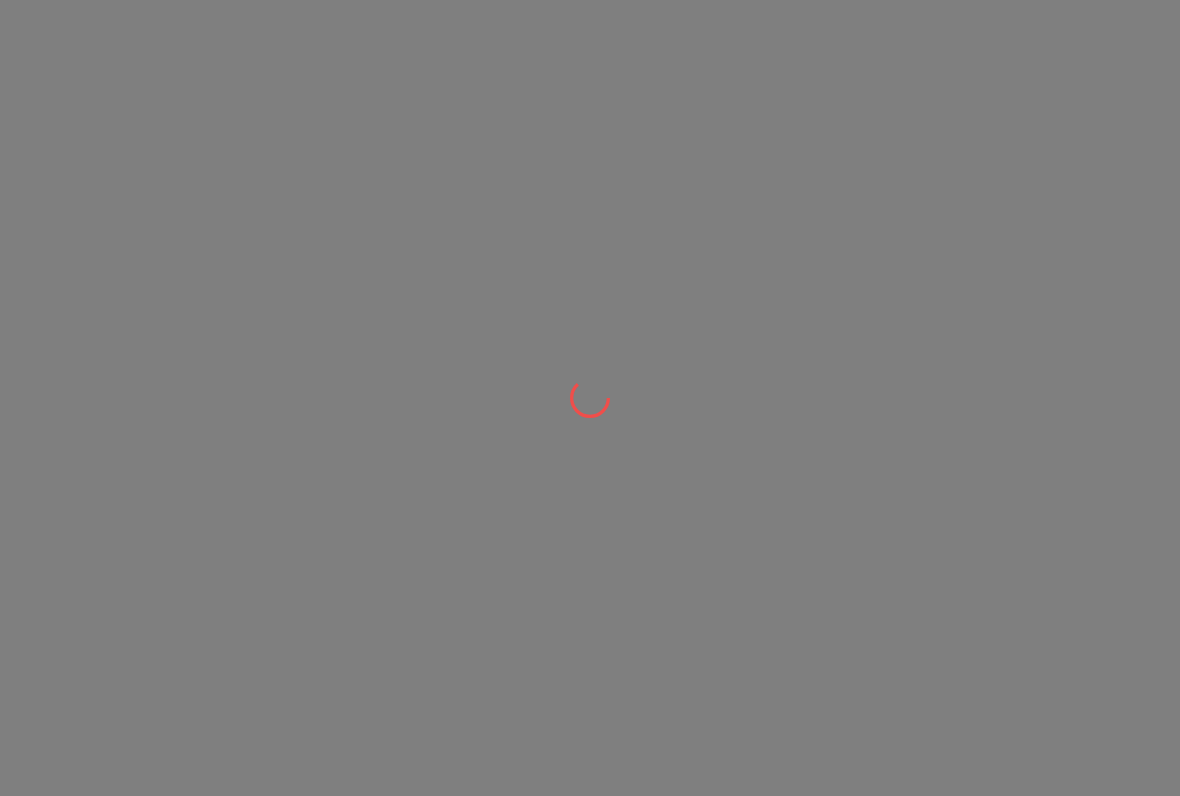 scroll, scrollTop: 0, scrollLeft: 0, axis: both 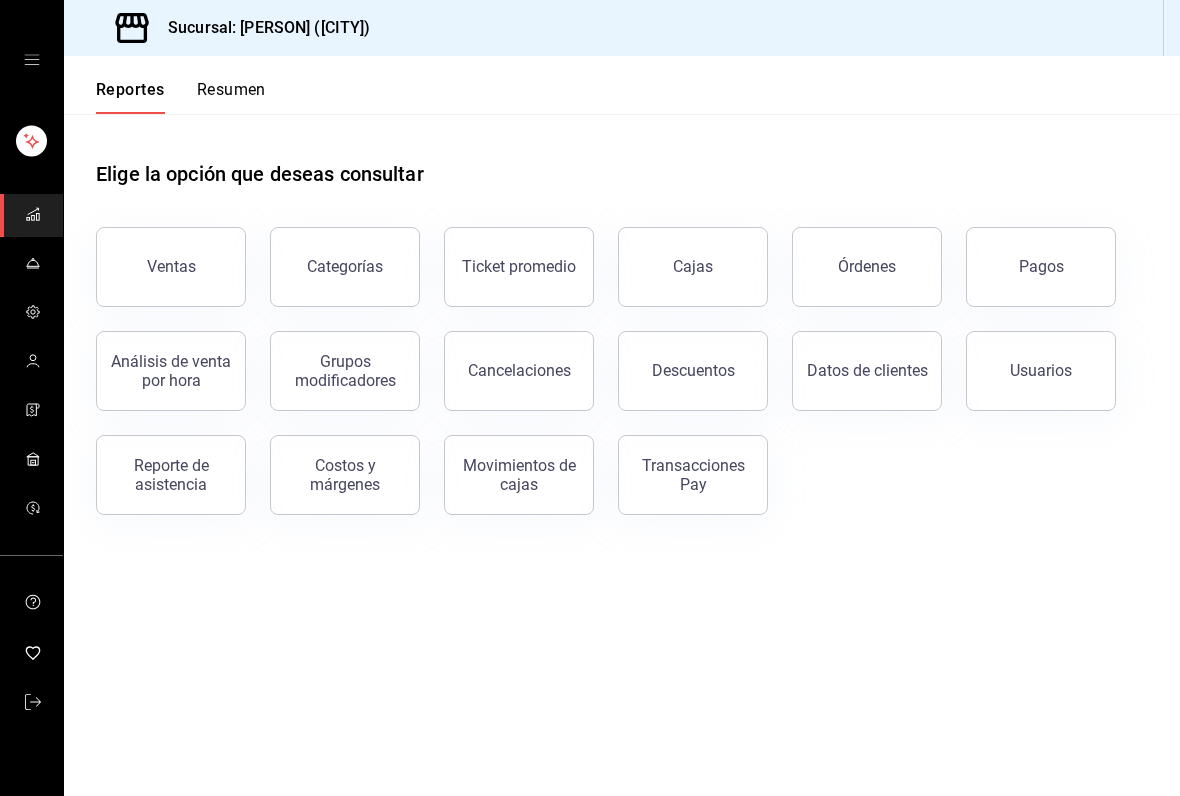 click on "Ventas" at bounding box center (171, 267) 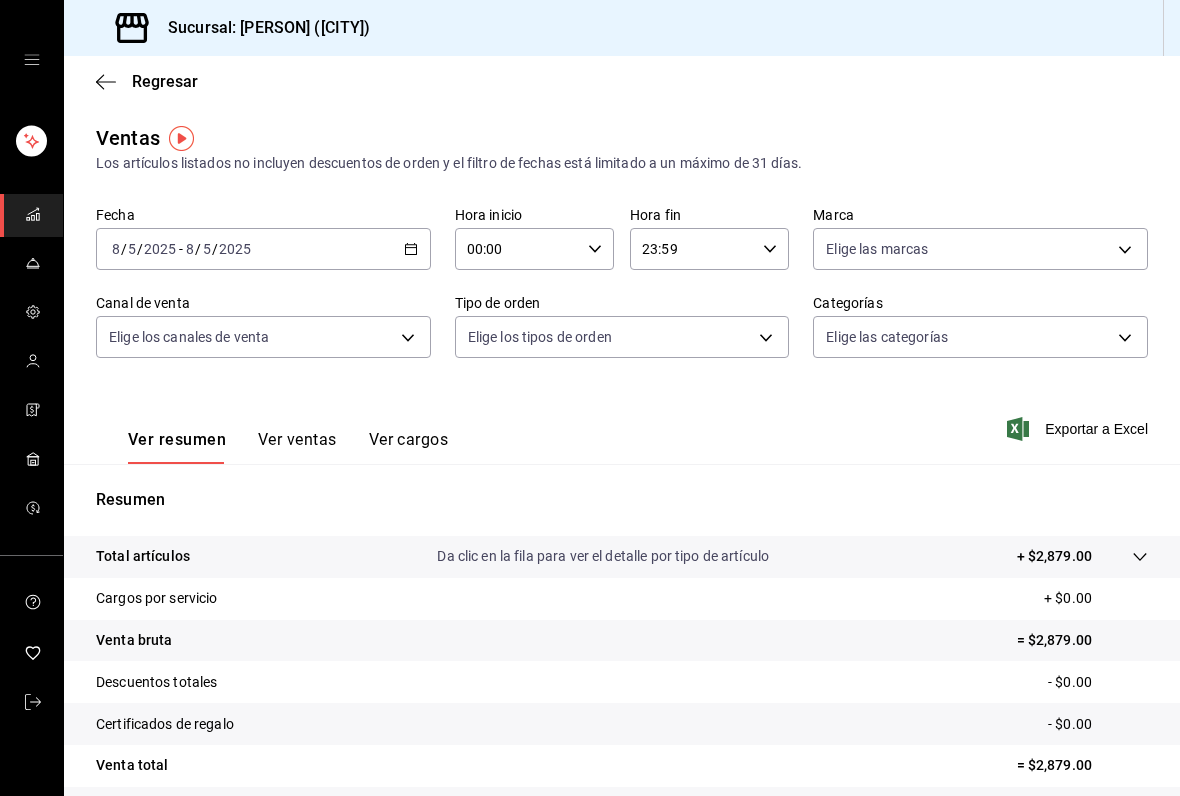 click 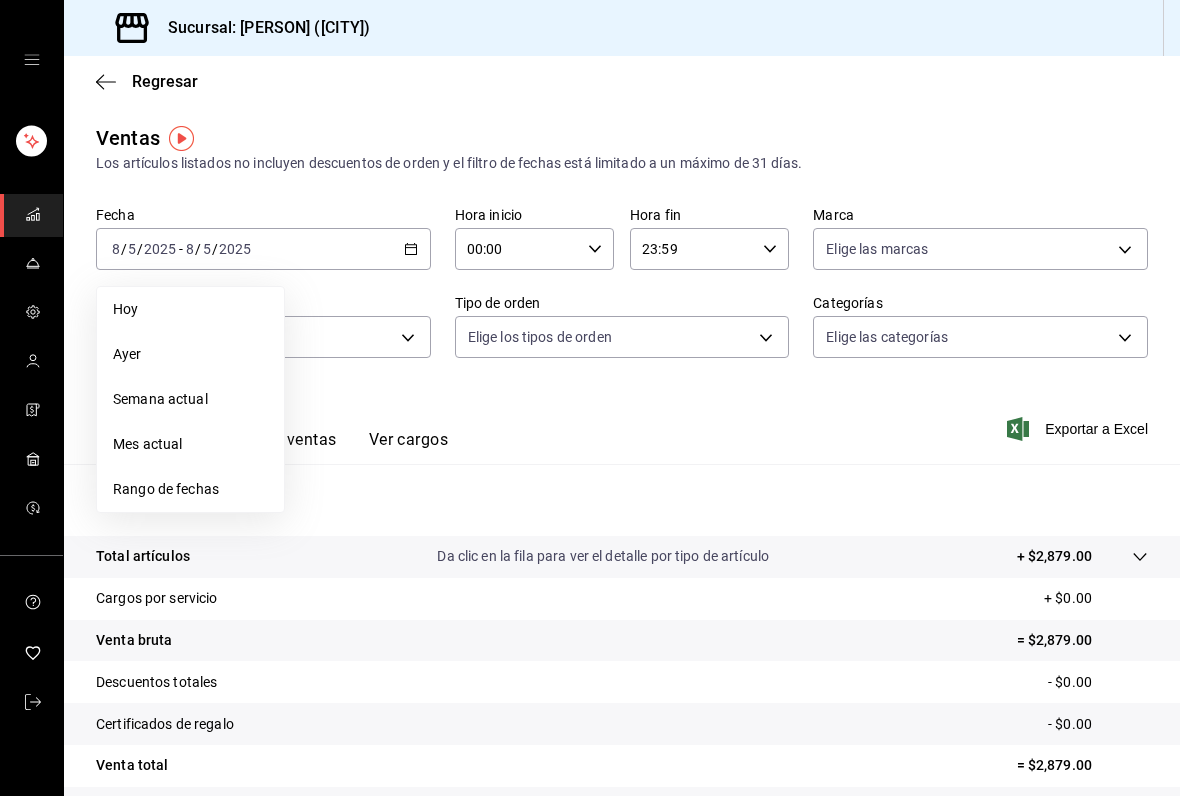 click on "Rango de fechas" at bounding box center (190, 489) 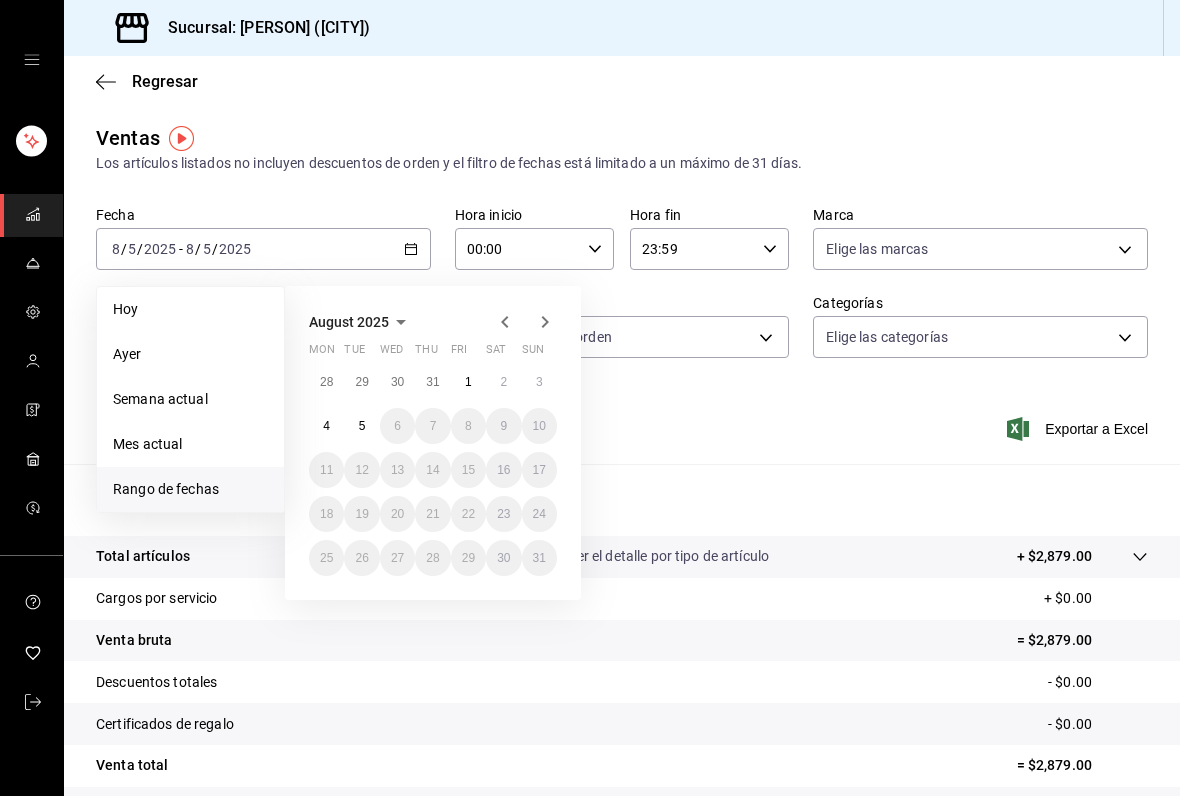 click 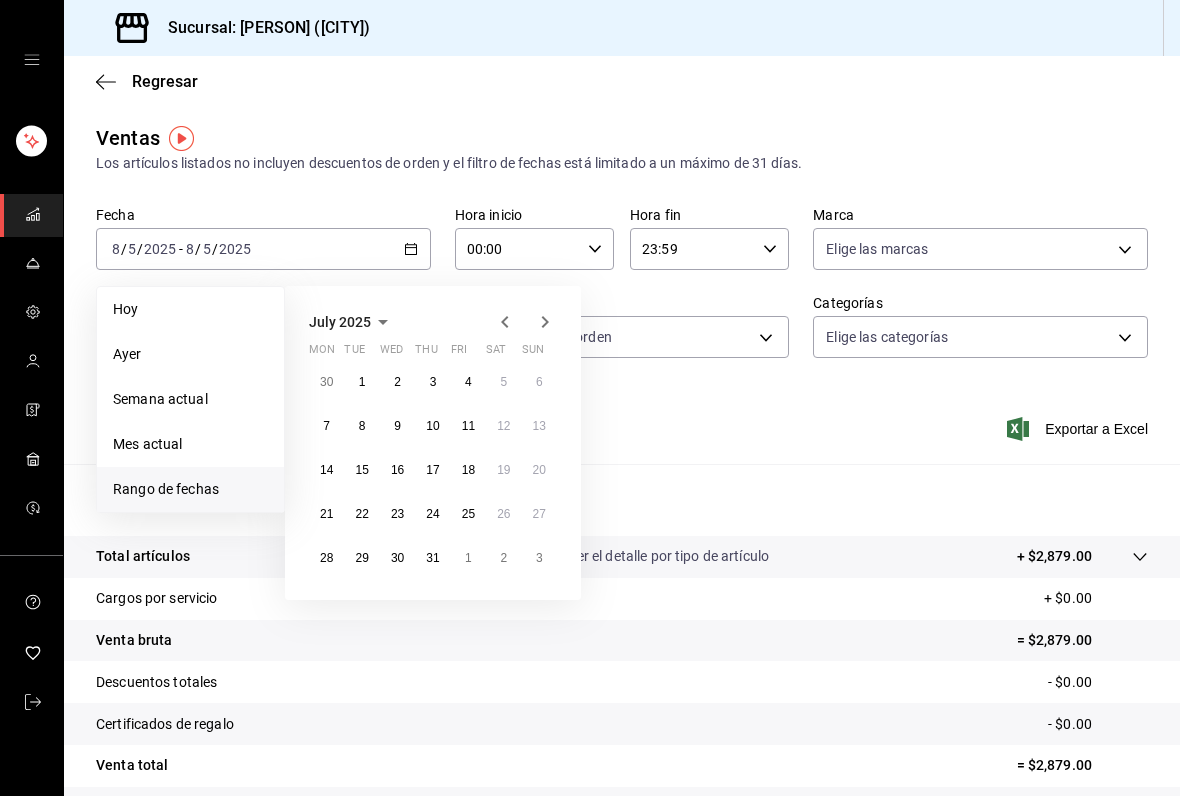 click 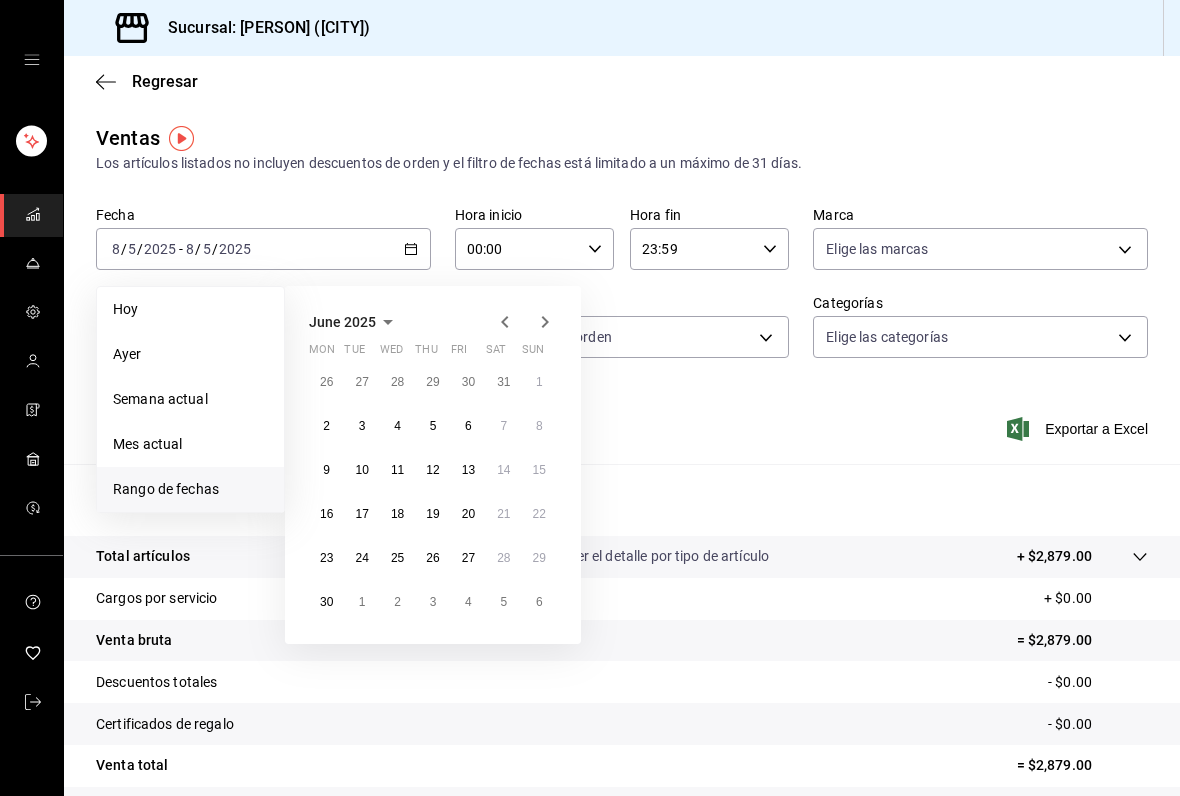 click 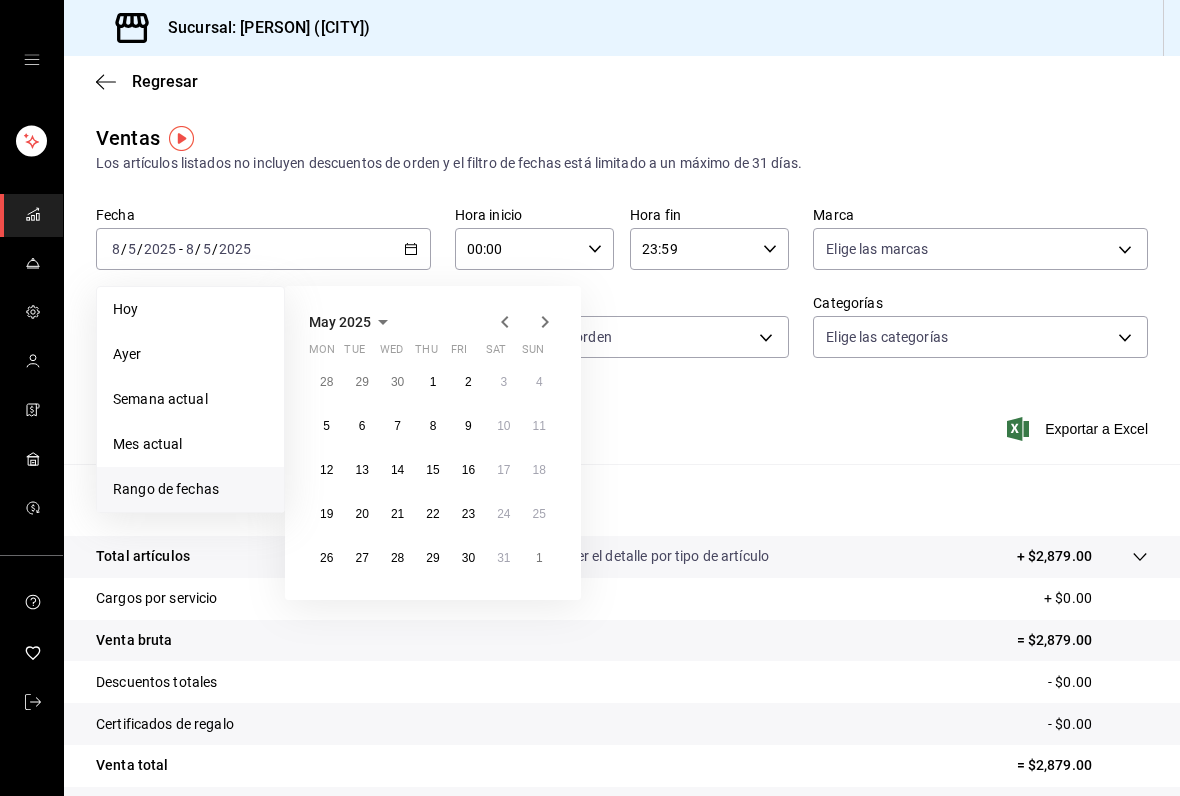 click on "2" at bounding box center (468, 382) 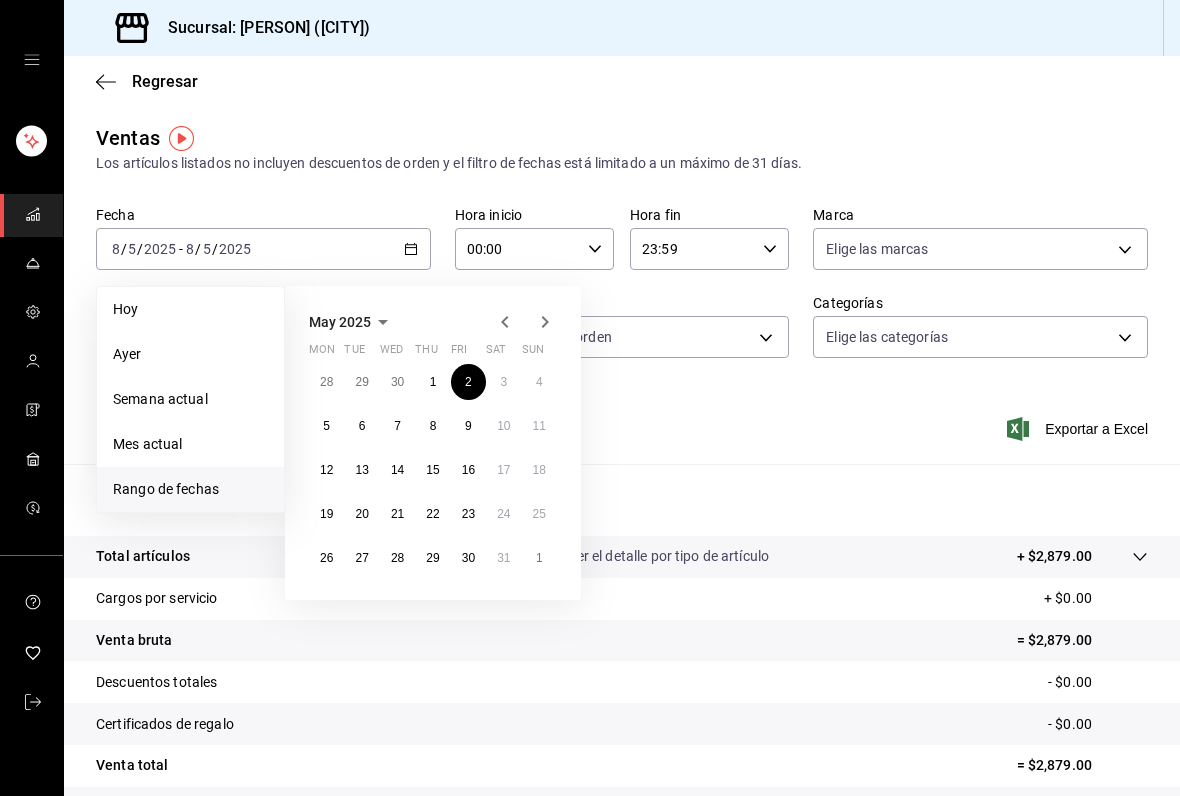 click on "2" at bounding box center [468, 382] 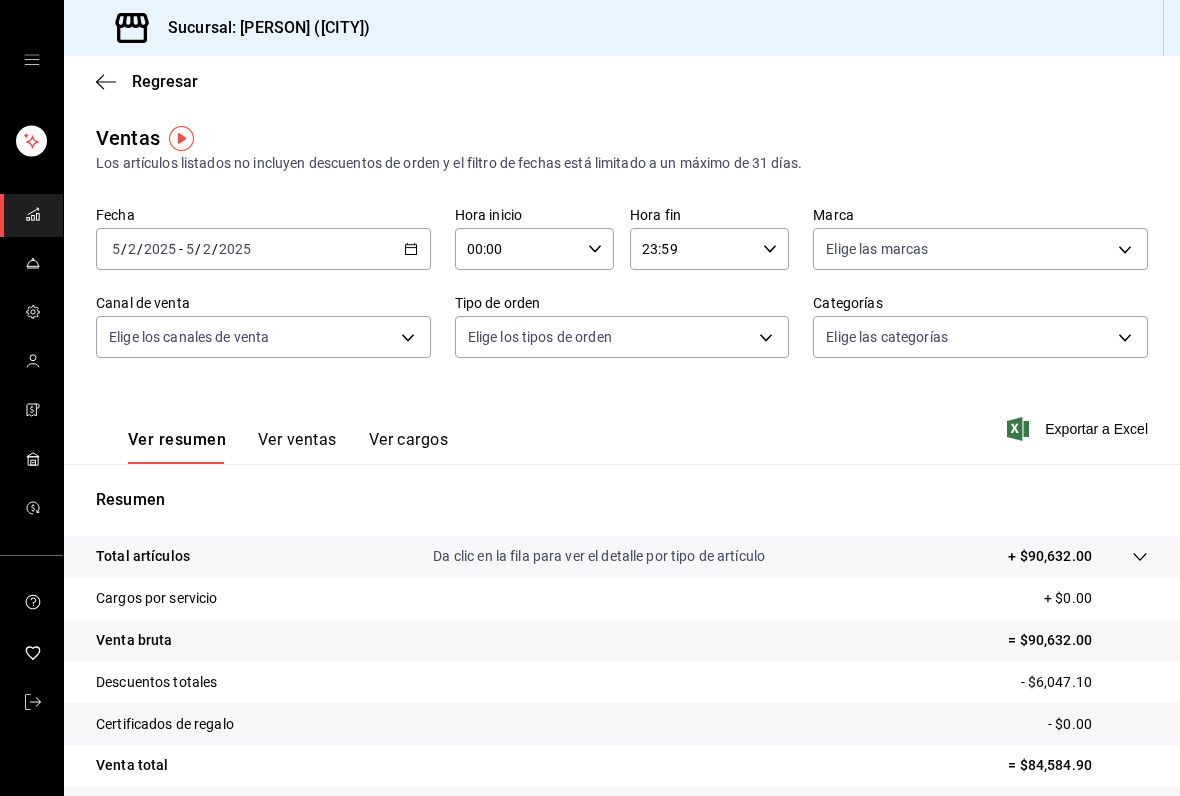 scroll, scrollTop: 0, scrollLeft: 0, axis: both 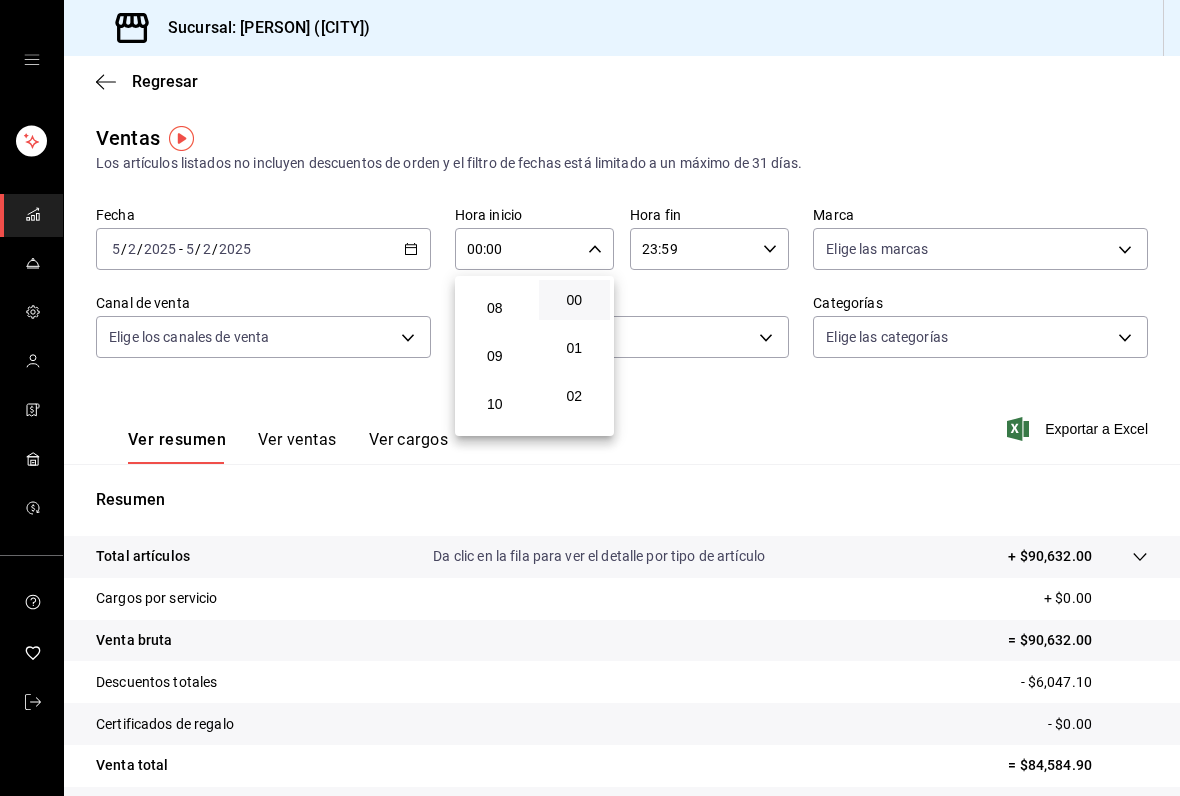 click on "08" at bounding box center (495, 308) 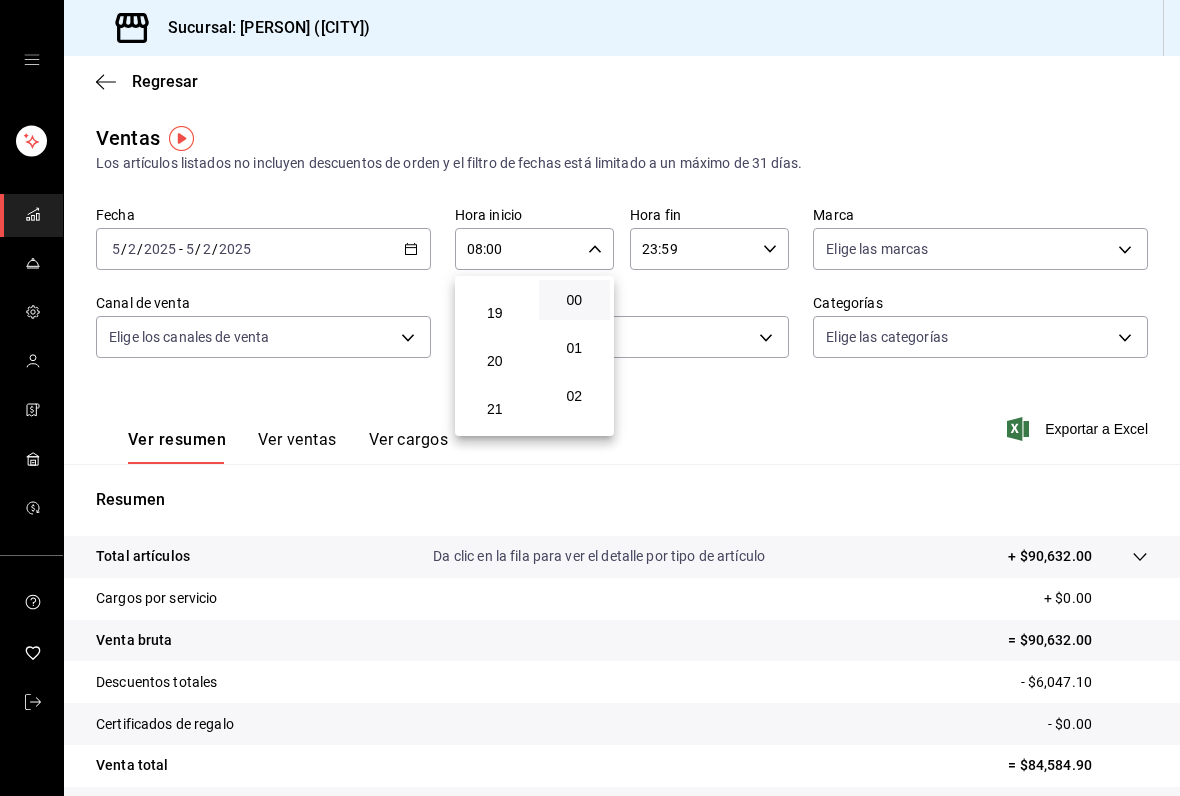 scroll, scrollTop: 896, scrollLeft: 0, axis: vertical 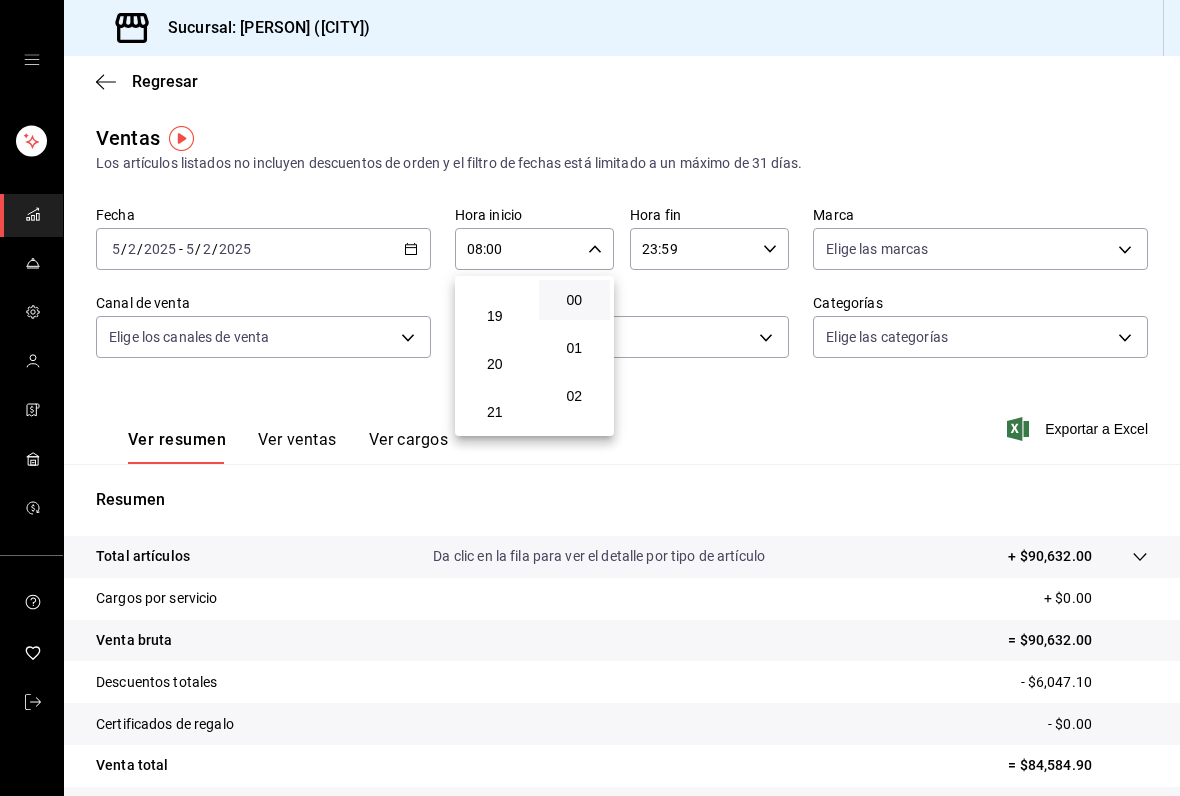 click on "20" at bounding box center [495, 364] 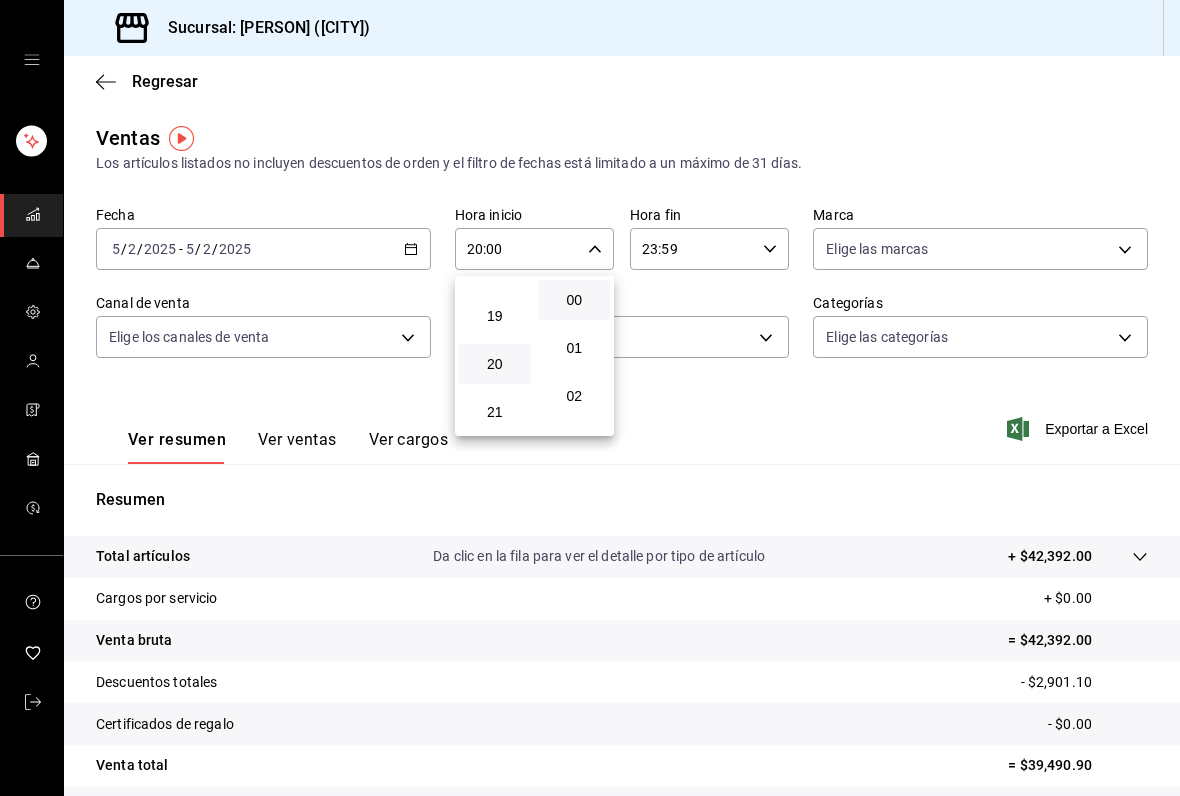 click at bounding box center [590, 398] 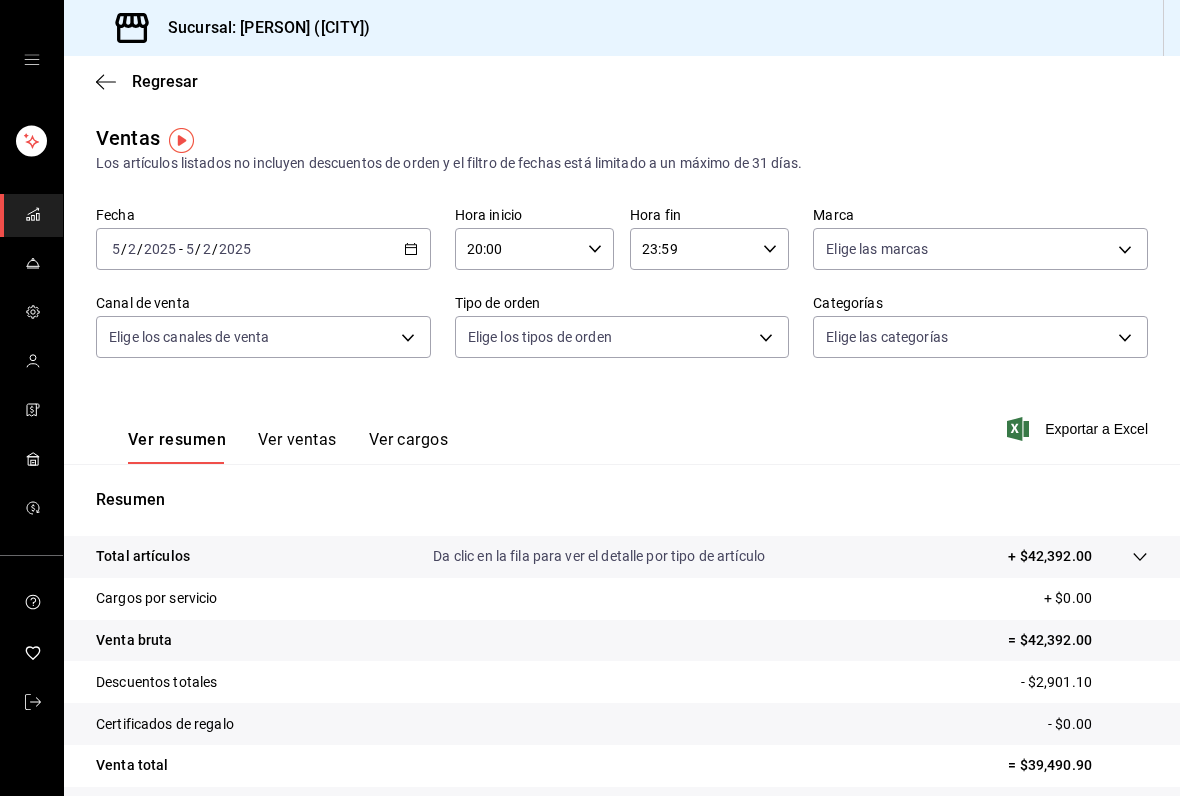 scroll, scrollTop: 0, scrollLeft: 0, axis: both 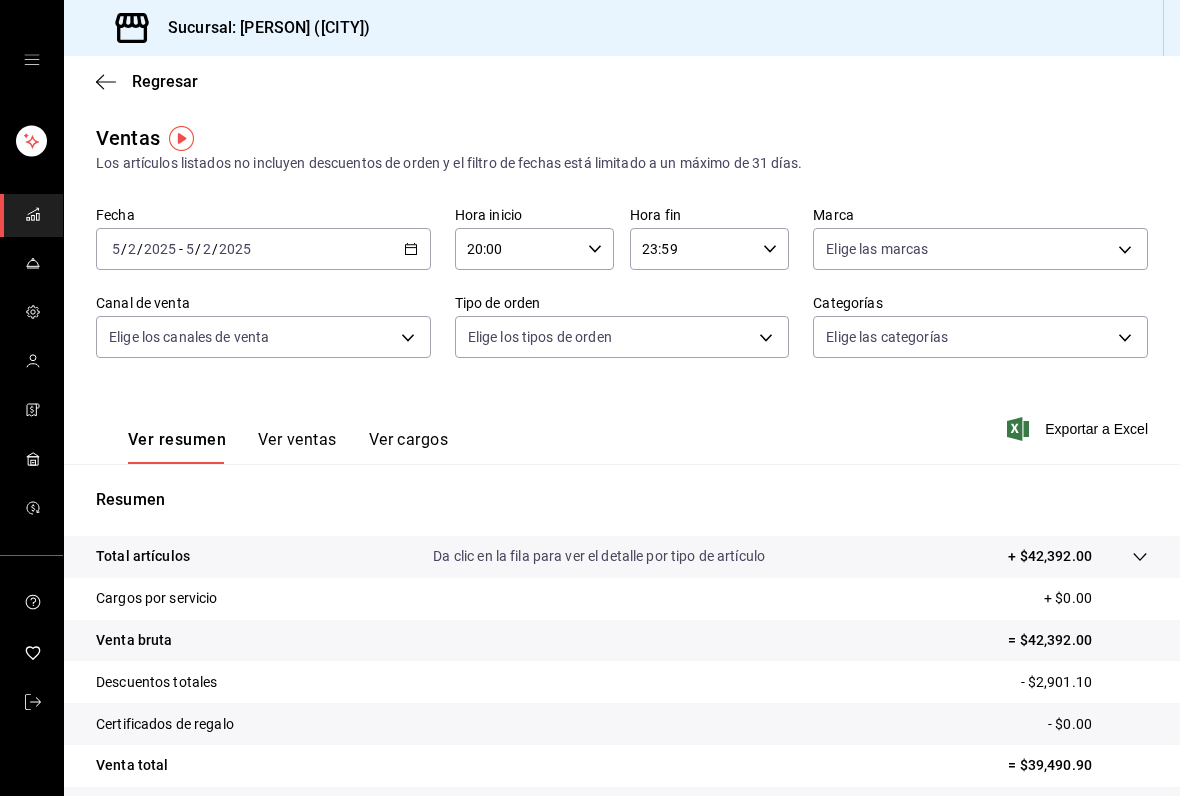 click 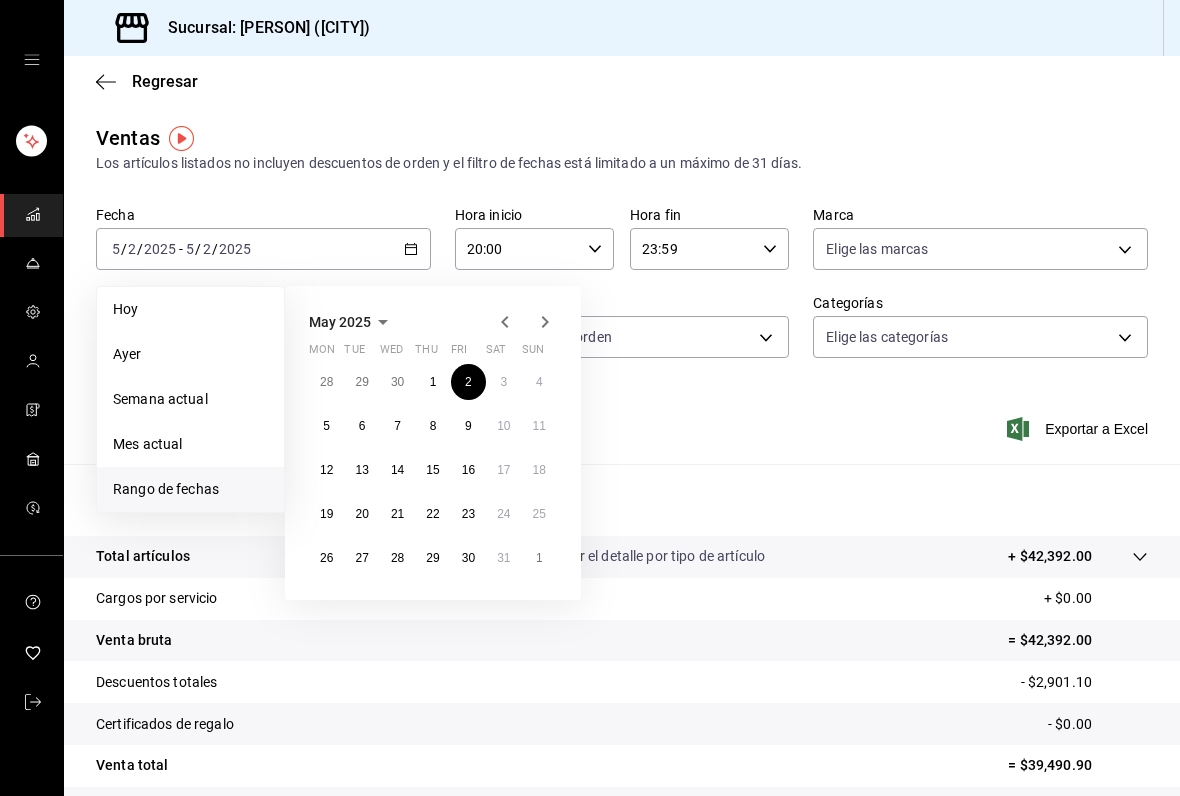 click on "9" at bounding box center (468, 426) 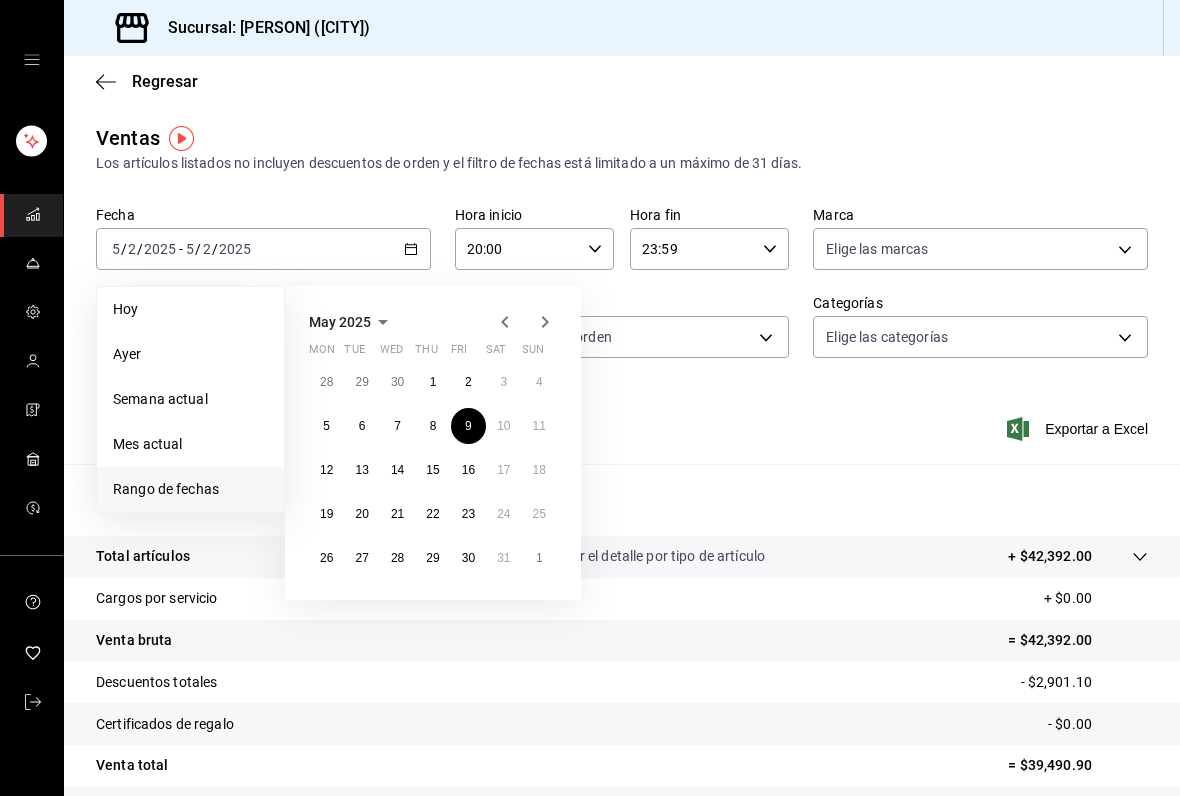 click on "9" at bounding box center [468, 426] 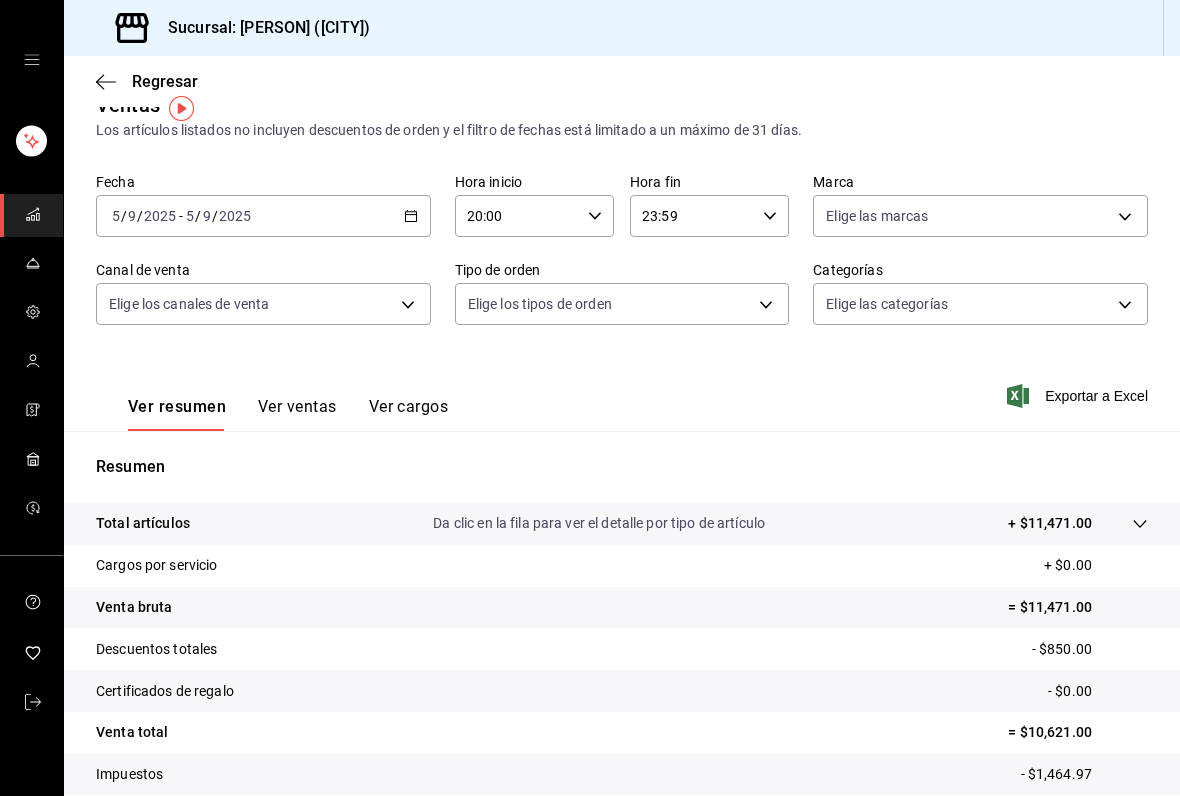 scroll, scrollTop: 30, scrollLeft: 0, axis: vertical 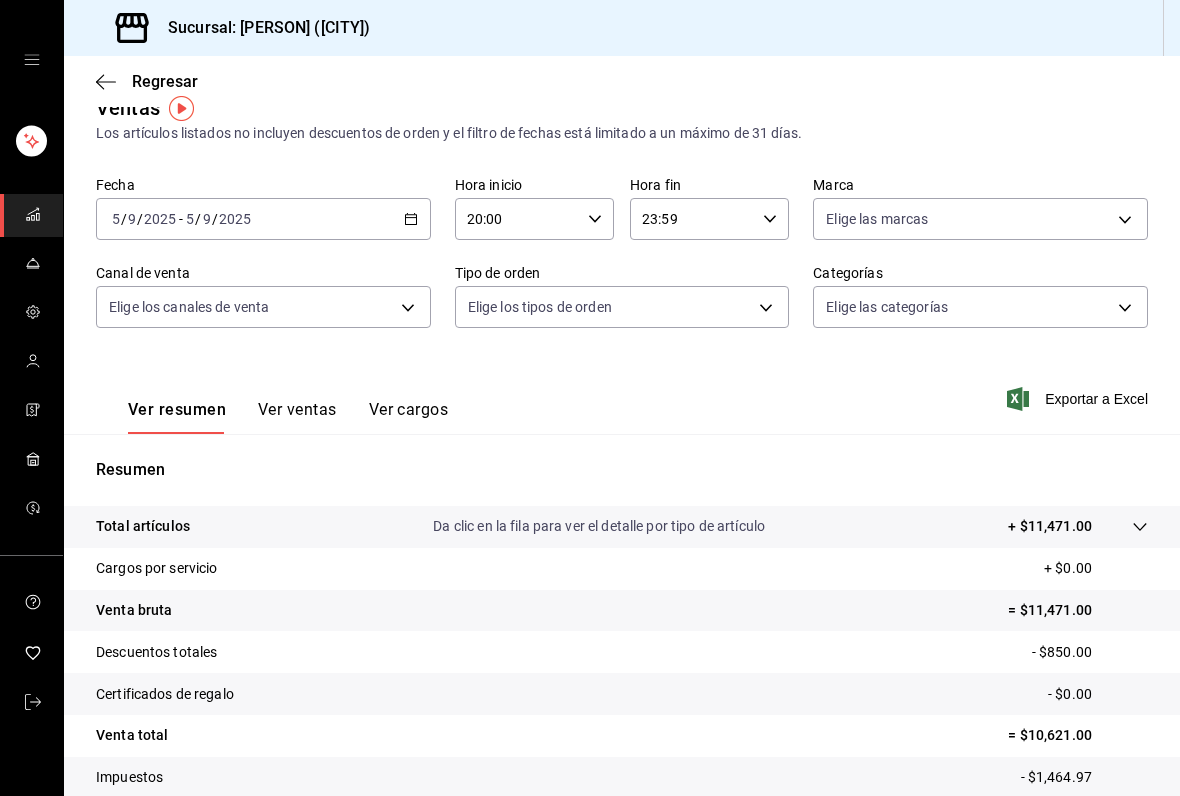 click 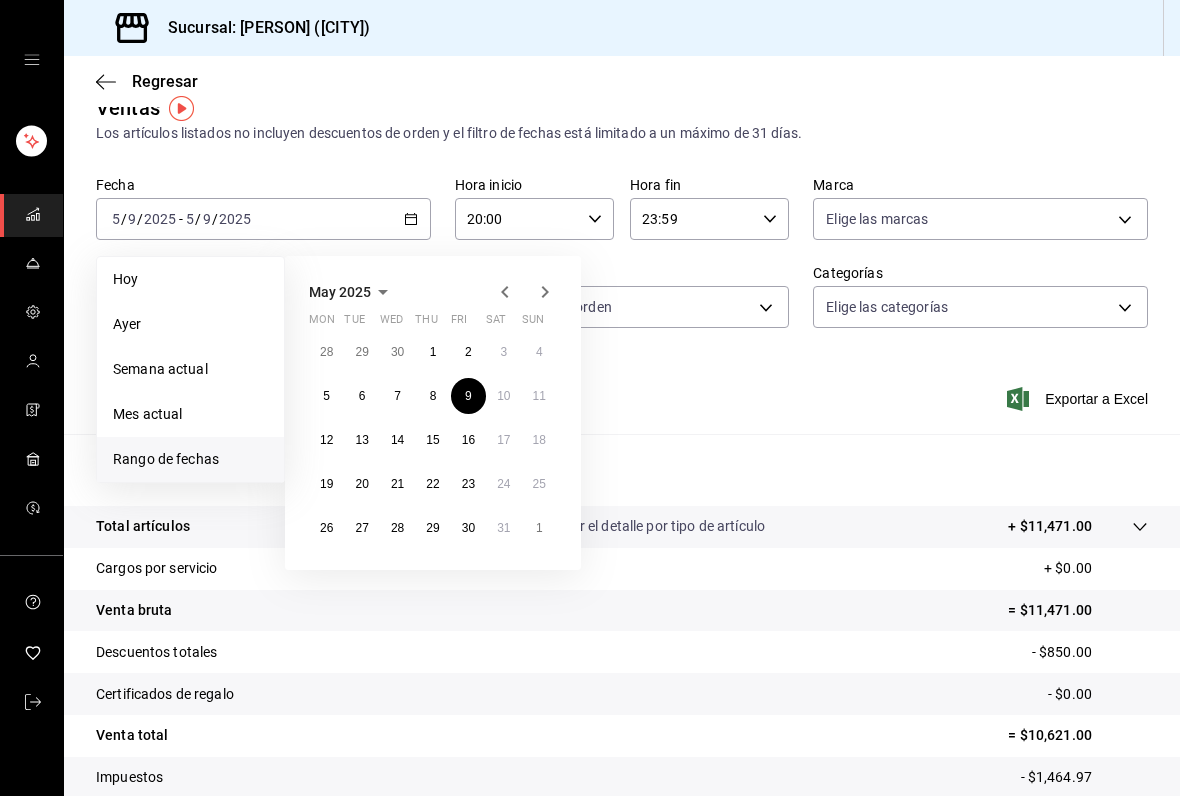 click on "16" at bounding box center [468, 440] 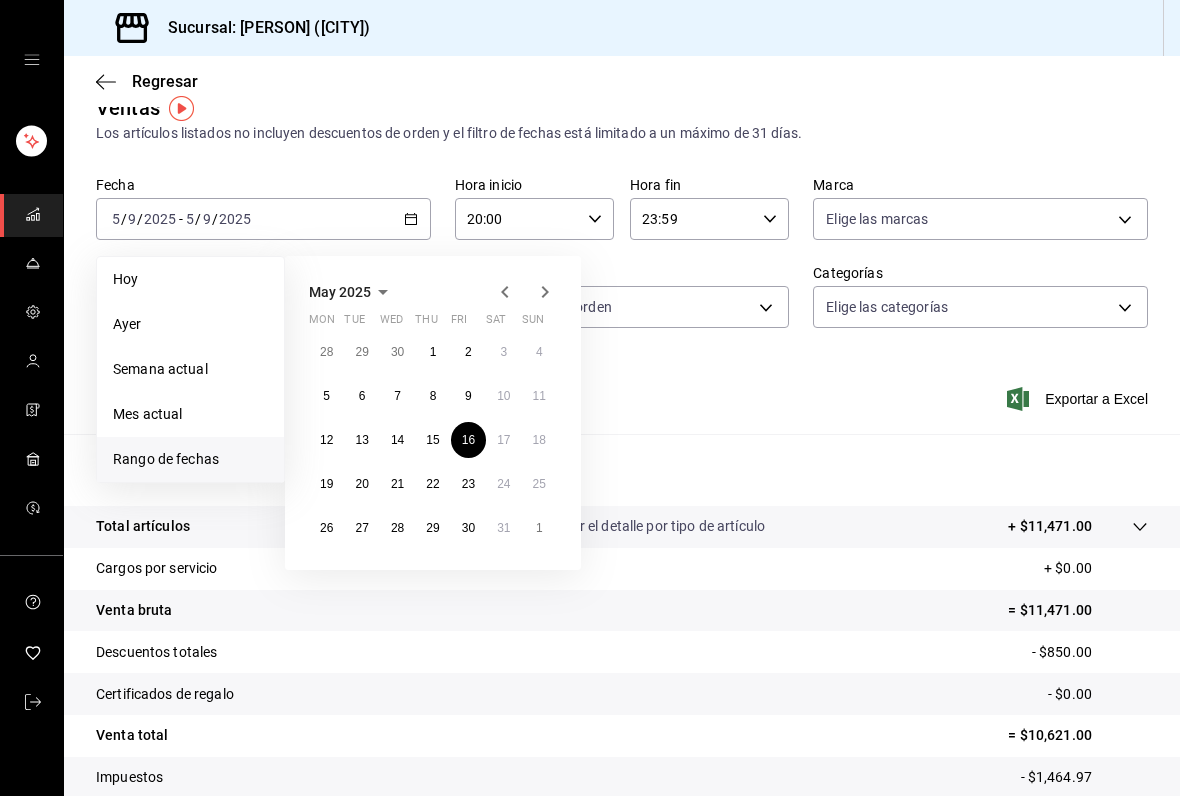 click on "16" at bounding box center (468, 440) 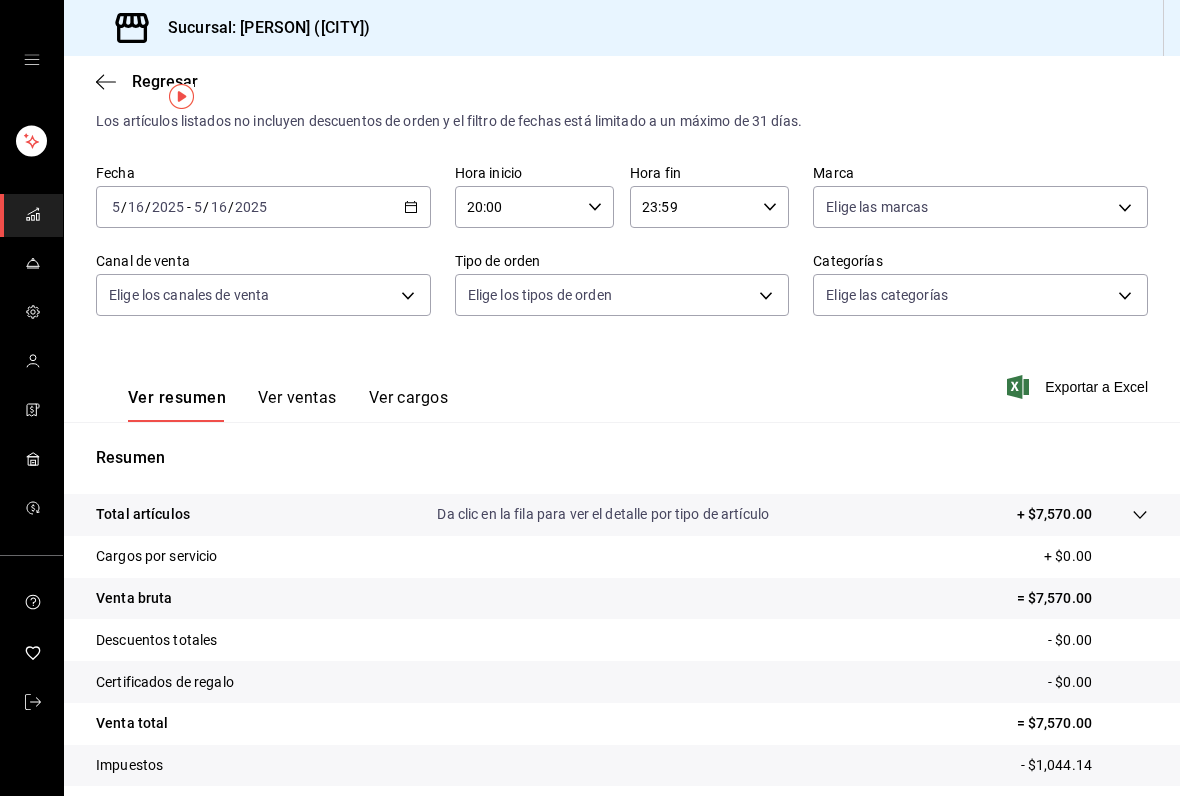 scroll, scrollTop: 38, scrollLeft: 0, axis: vertical 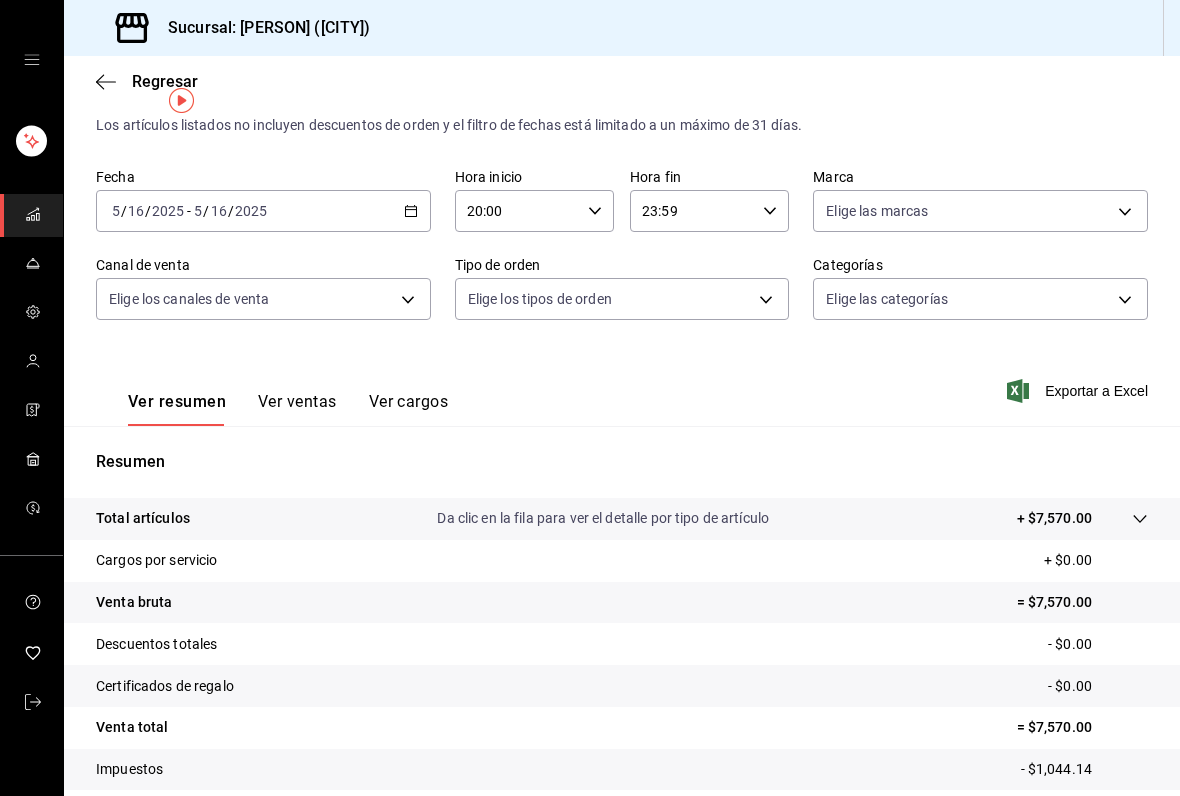 click 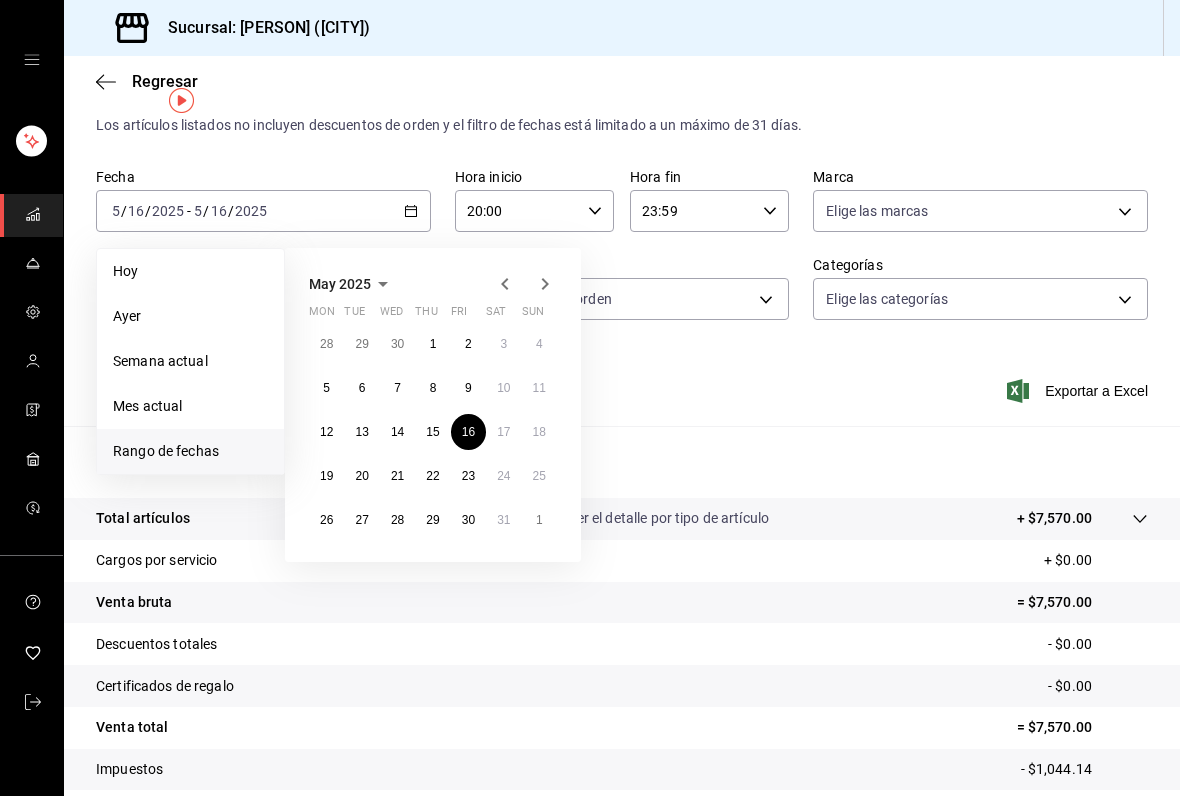 click on "23" at bounding box center (468, 476) 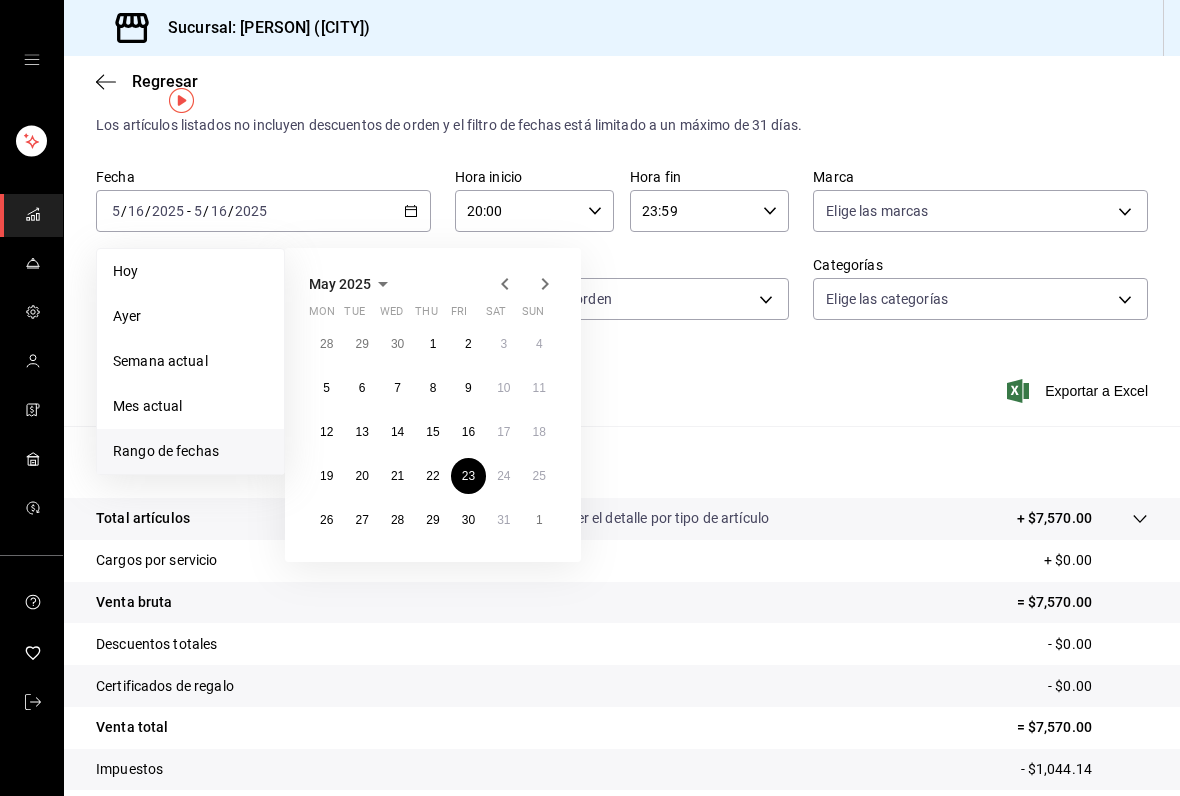 click on "23" at bounding box center (468, 476) 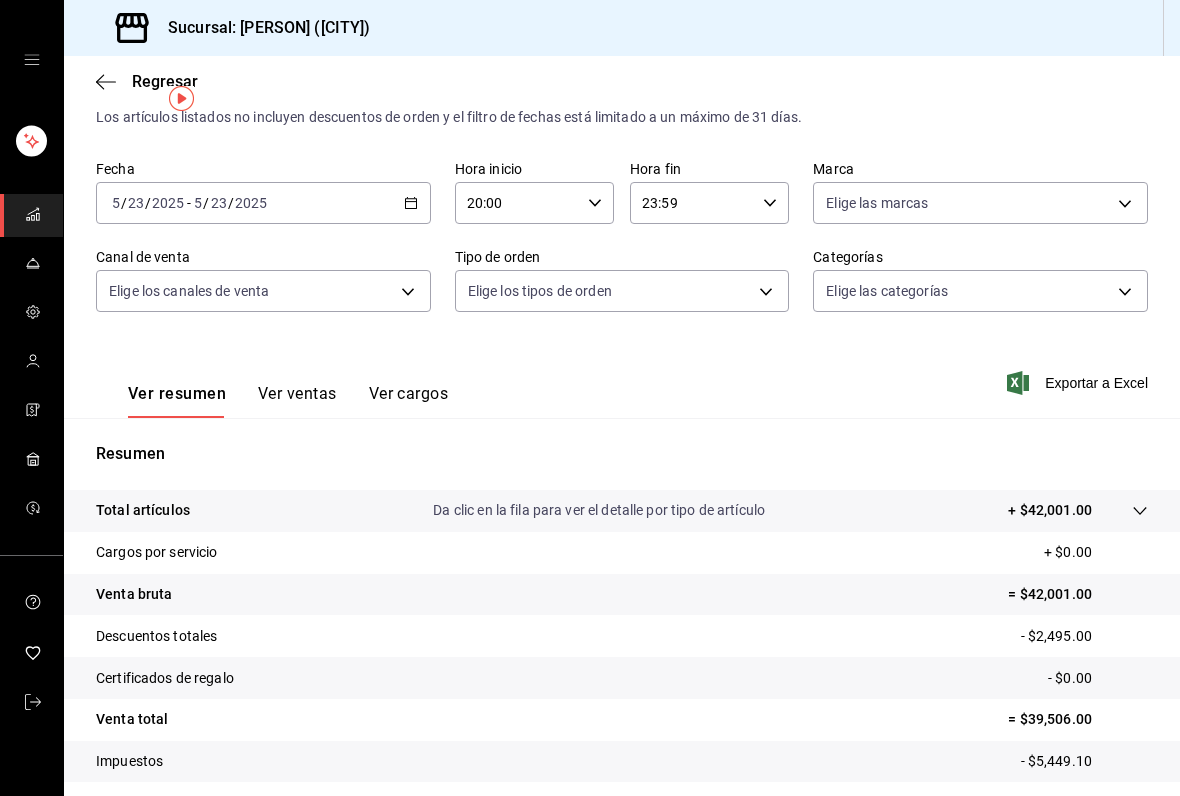 scroll, scrollTop: 39, scrollLeft: 0, axis: vertical 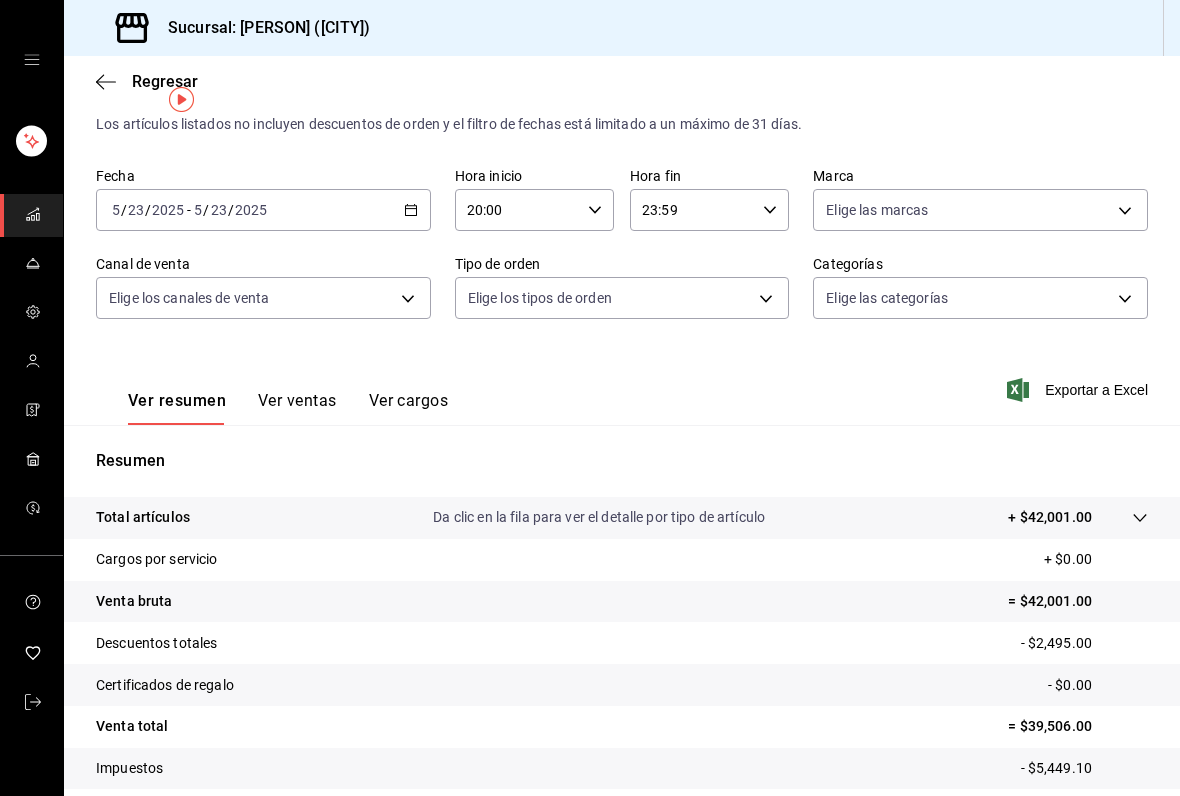 click 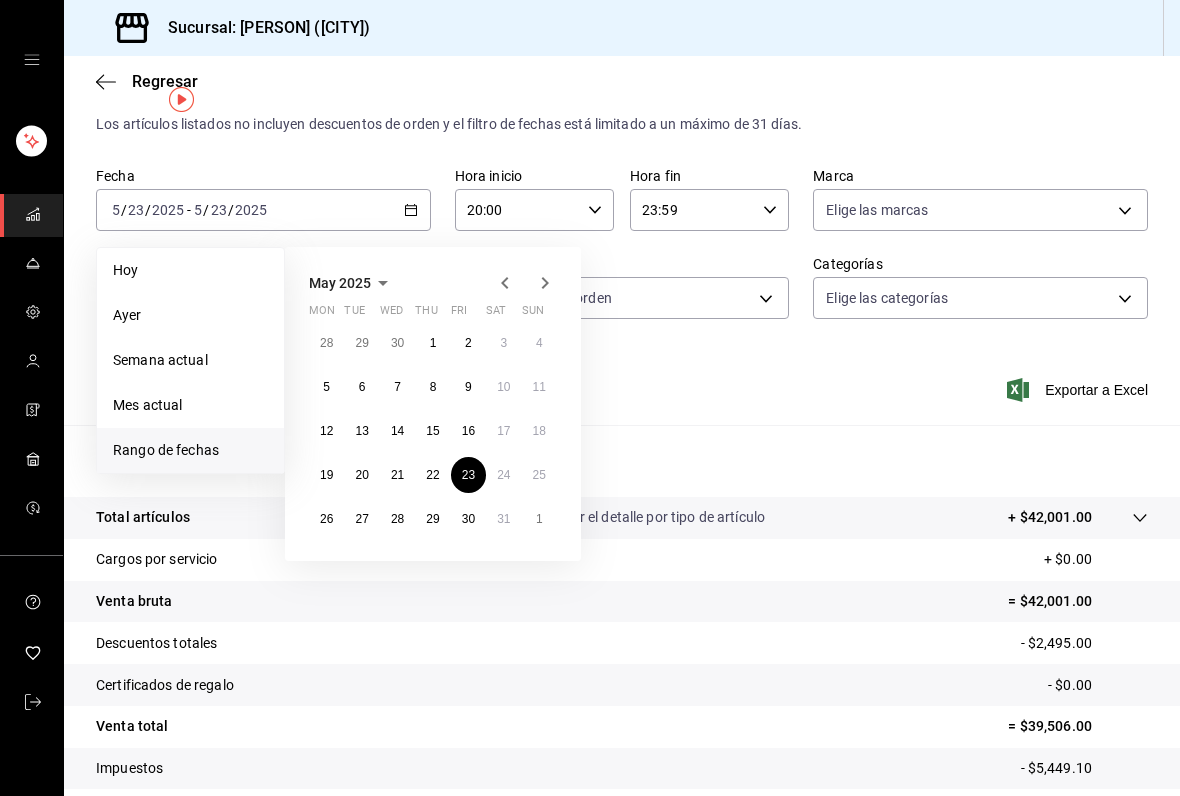 click on "30" at bounding box center (468, 519) 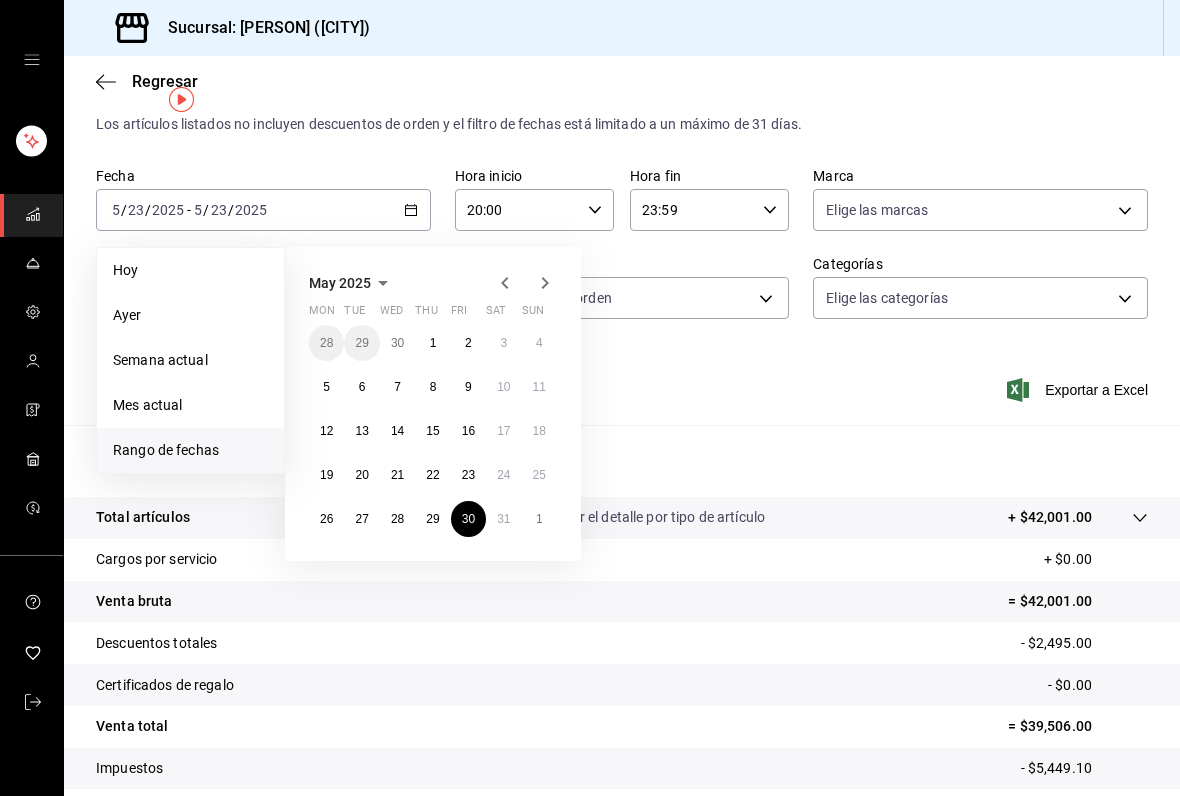 click on "30" at bounding box center [468, 519] 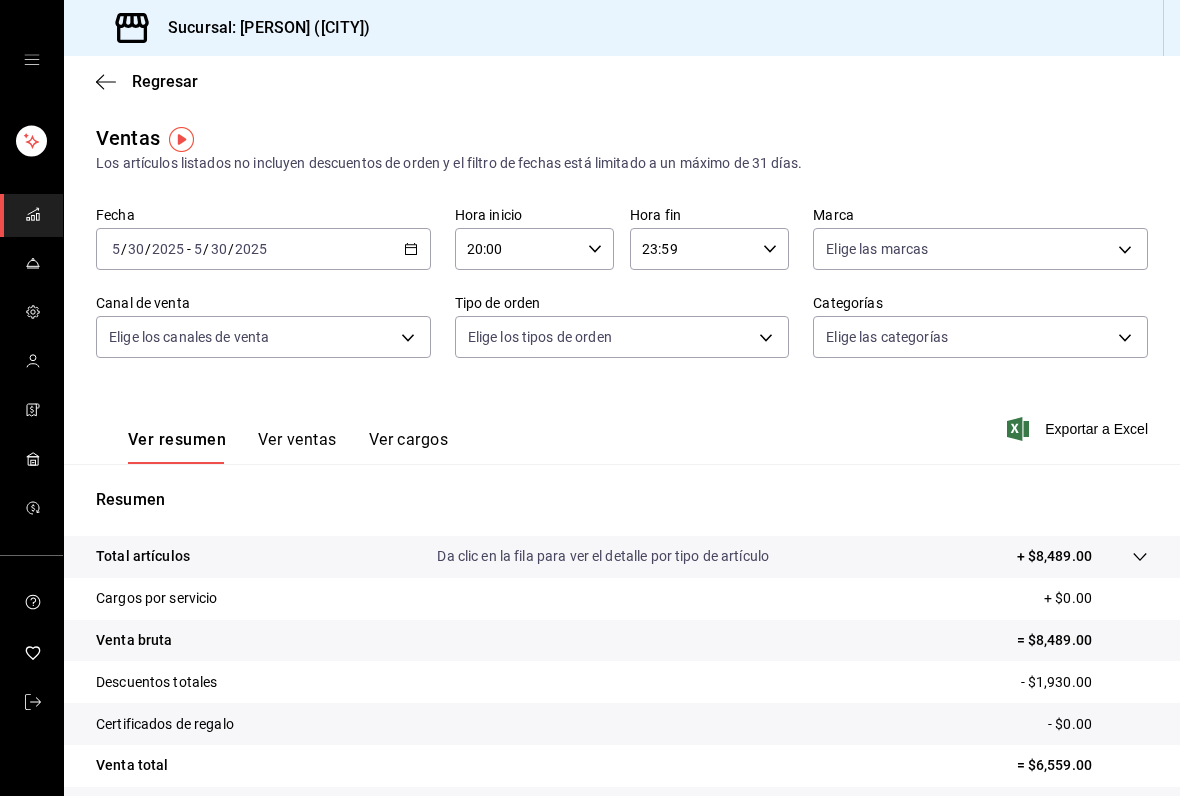 scroll, scrollTop: 0, scrollLeft: 0, axis: both 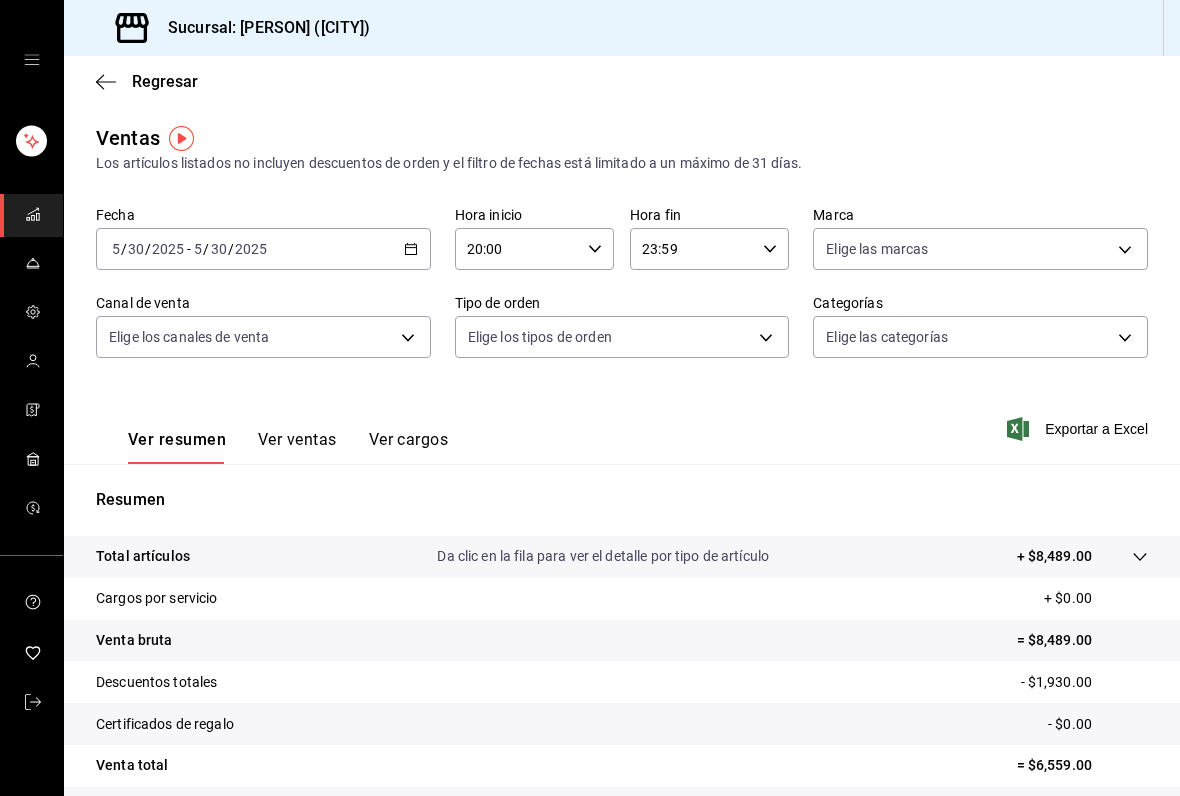 click 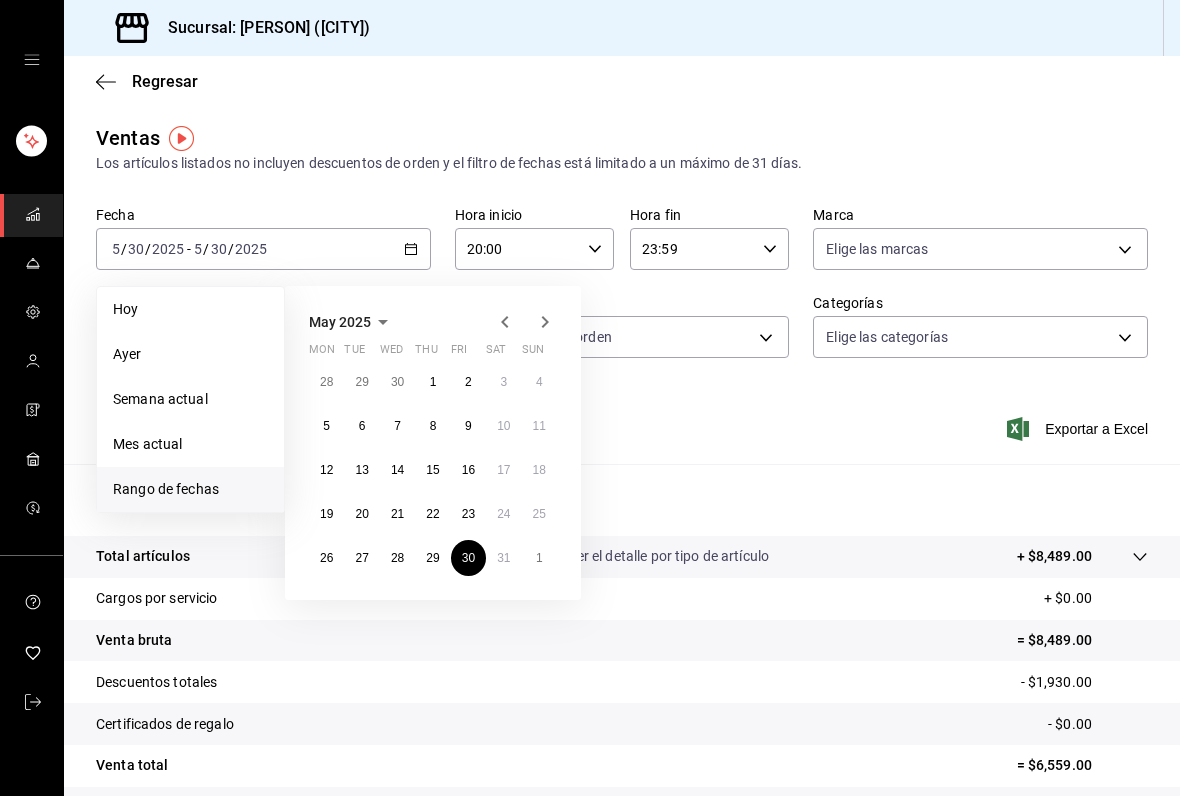 click 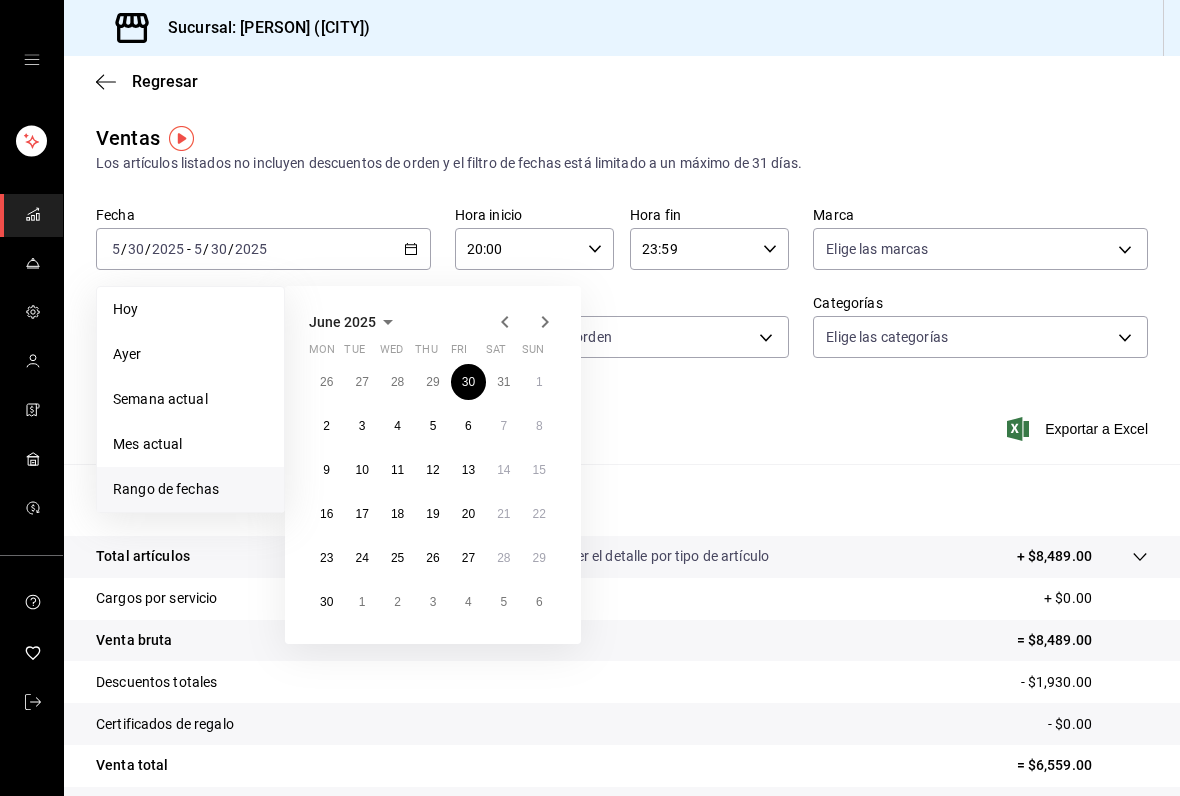 click on "6" at bounding box center (468, 426) 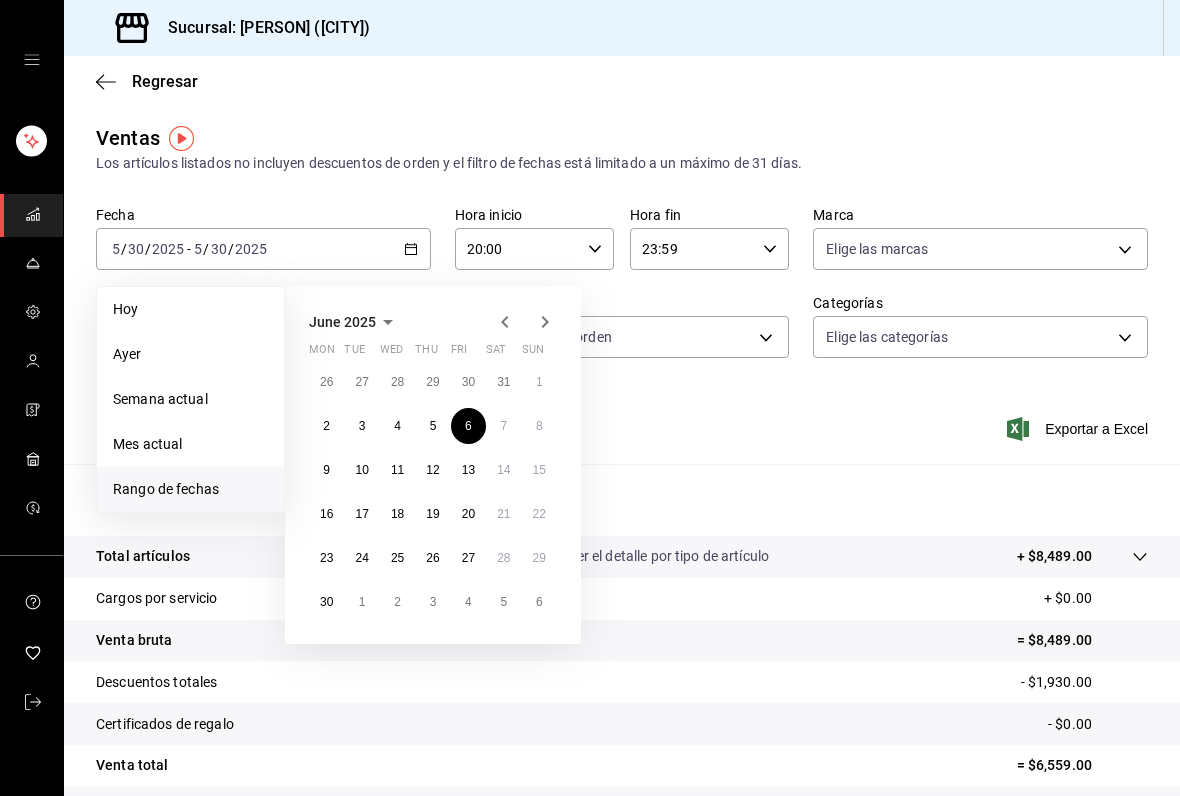 click on "6" at bounding box center (468, 426) 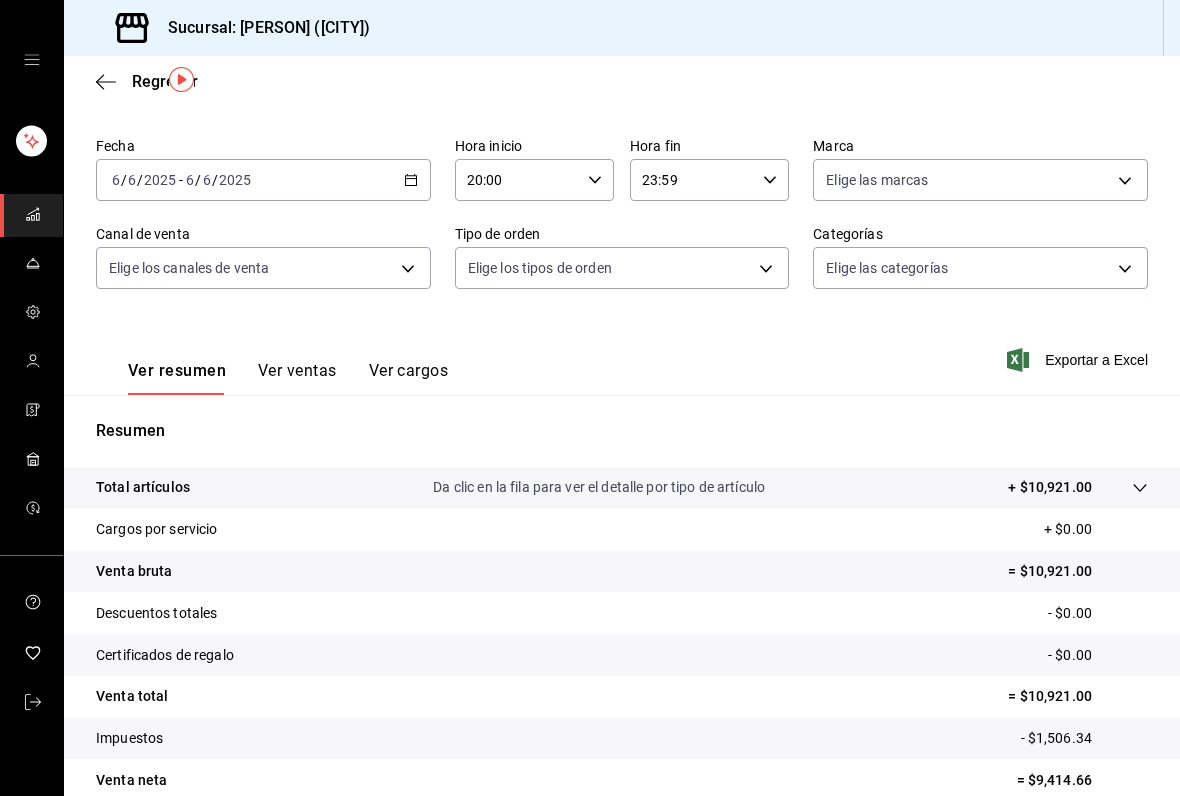 scroll, scrollTop: 59, scrollLeft: 0, axis: vertical 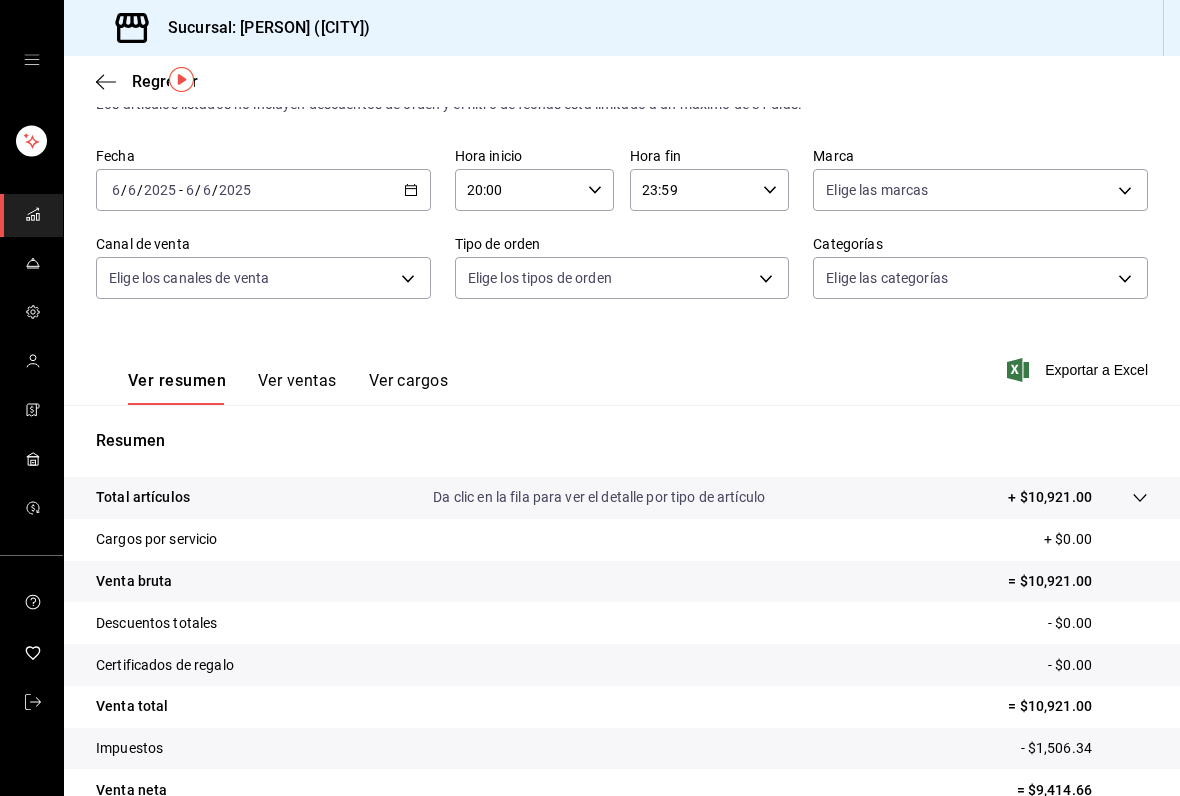 click 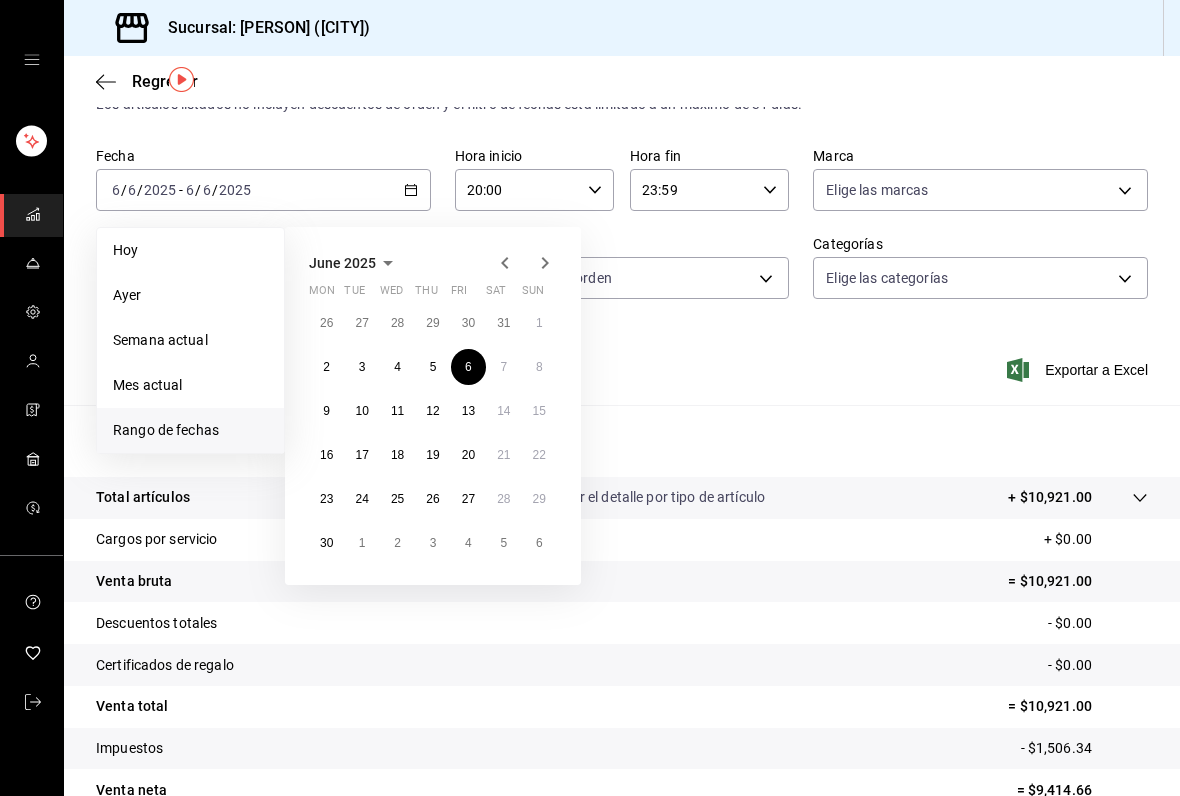 click on "13" at bounding box center [468, 411] 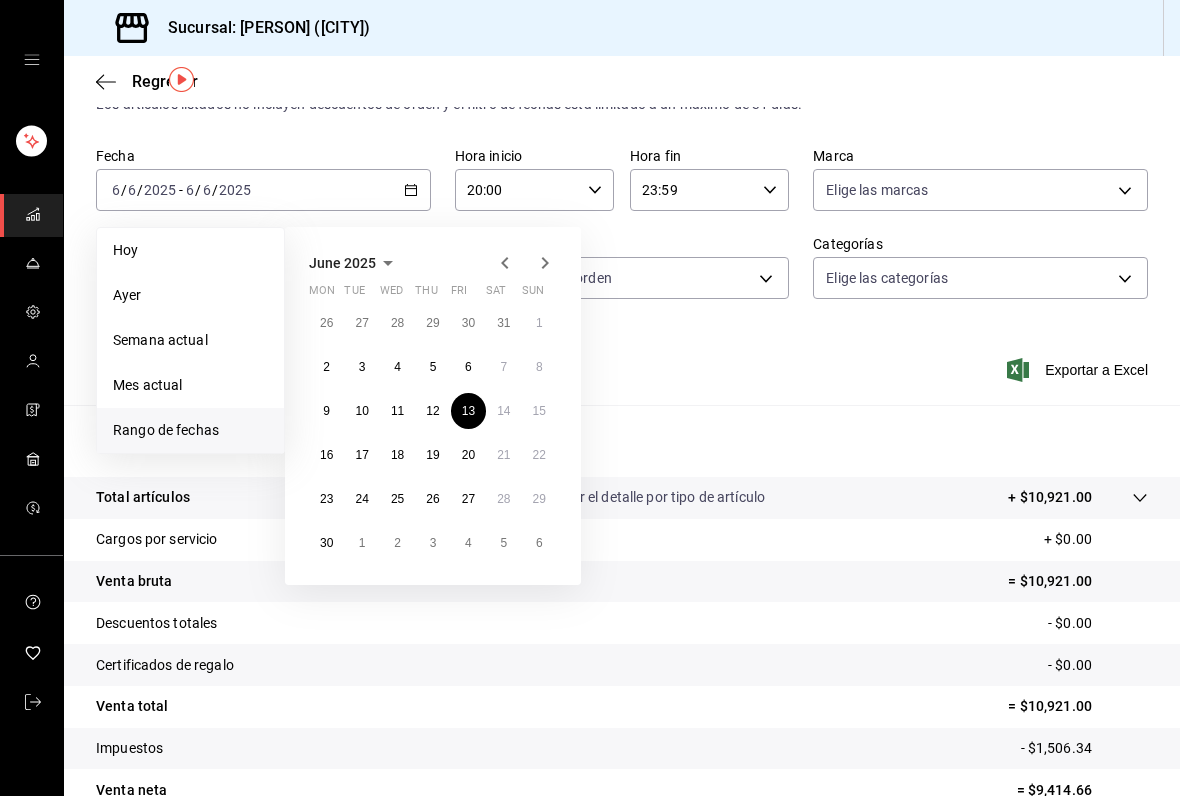 click on "13" at bounding box center (468, 411) 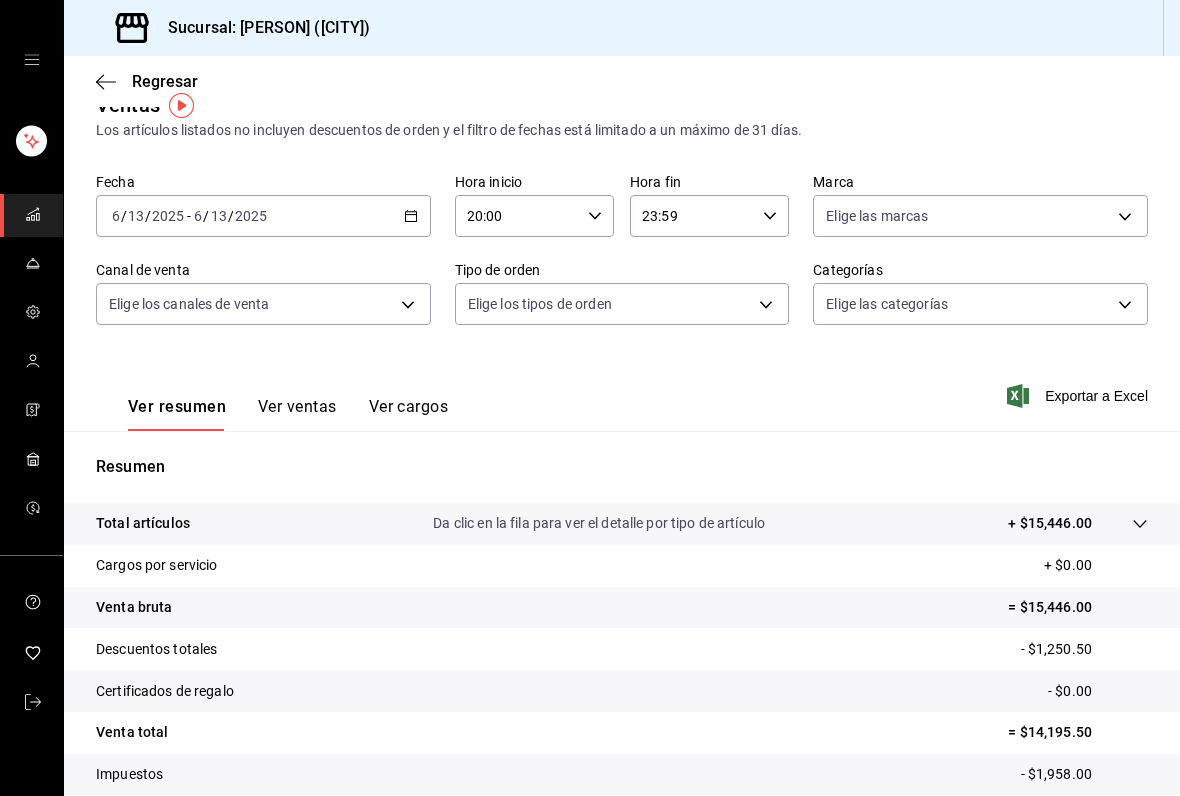 scroll, scrollTop: 31, scrollLeft: 0, axis: vertical 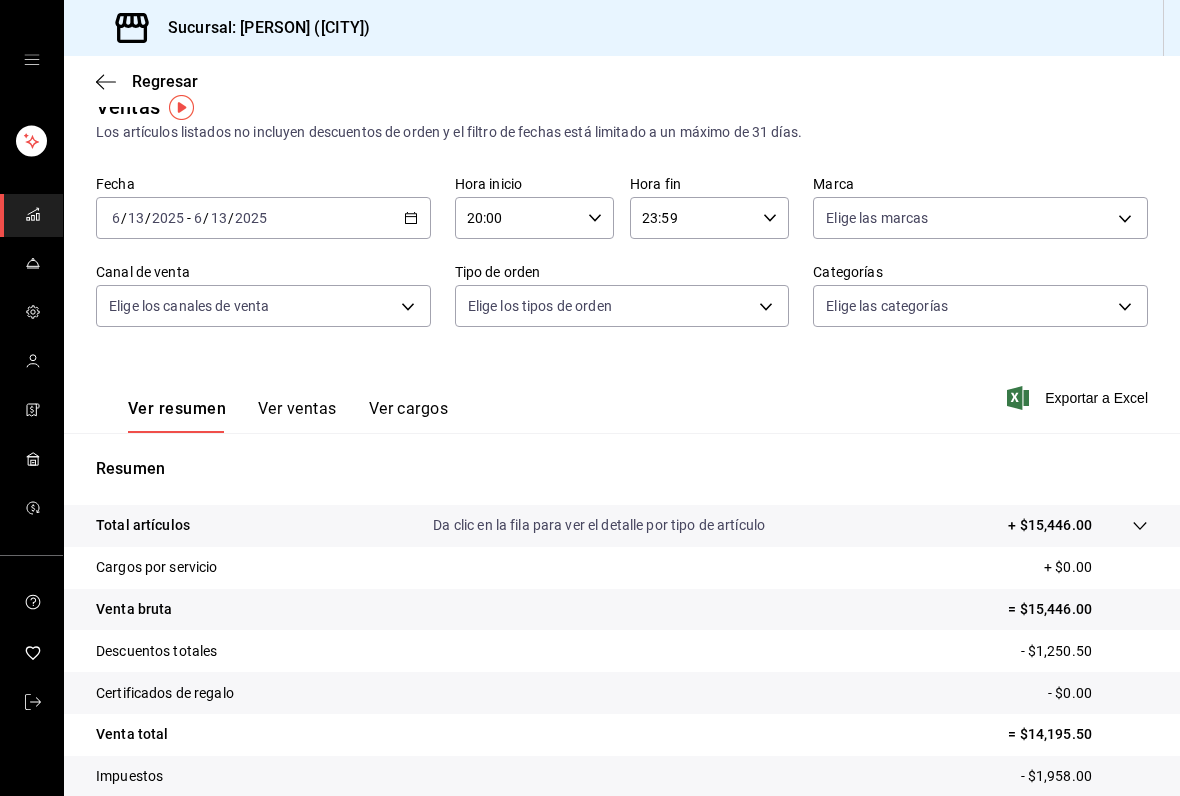 click 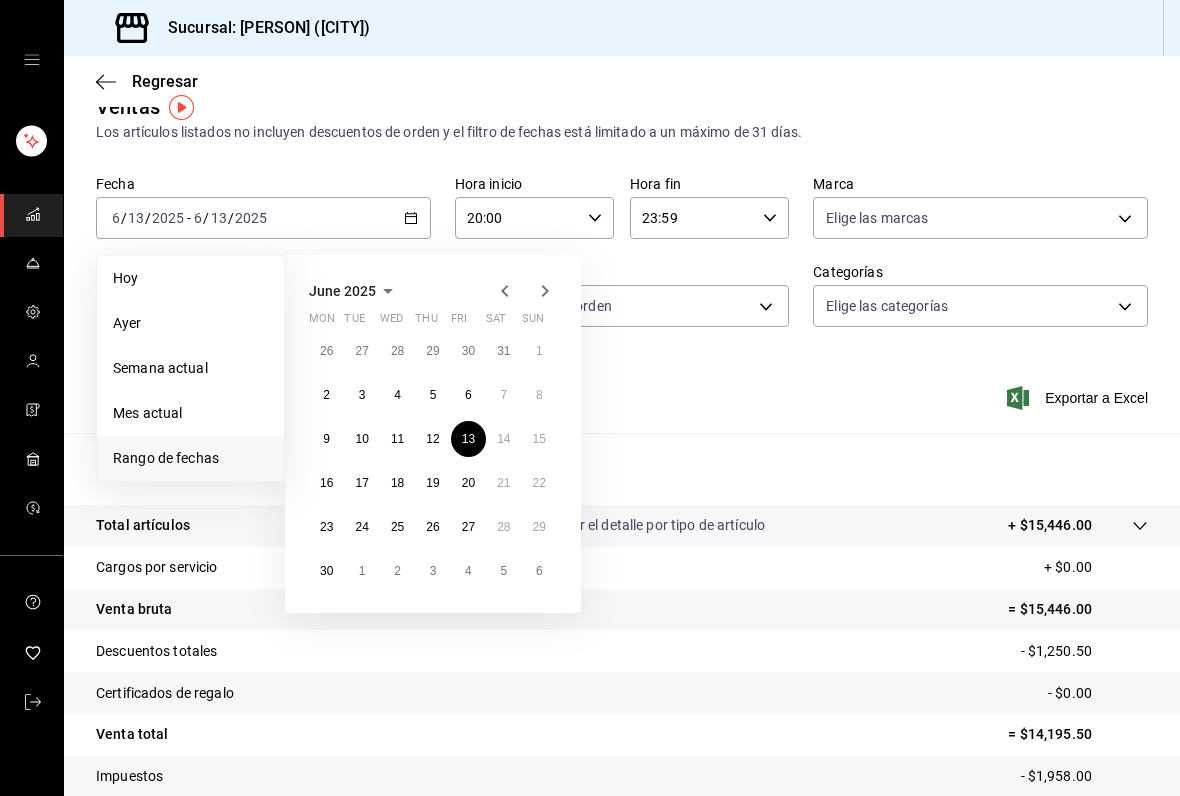 click on "20" at bounding box center [468, 483] 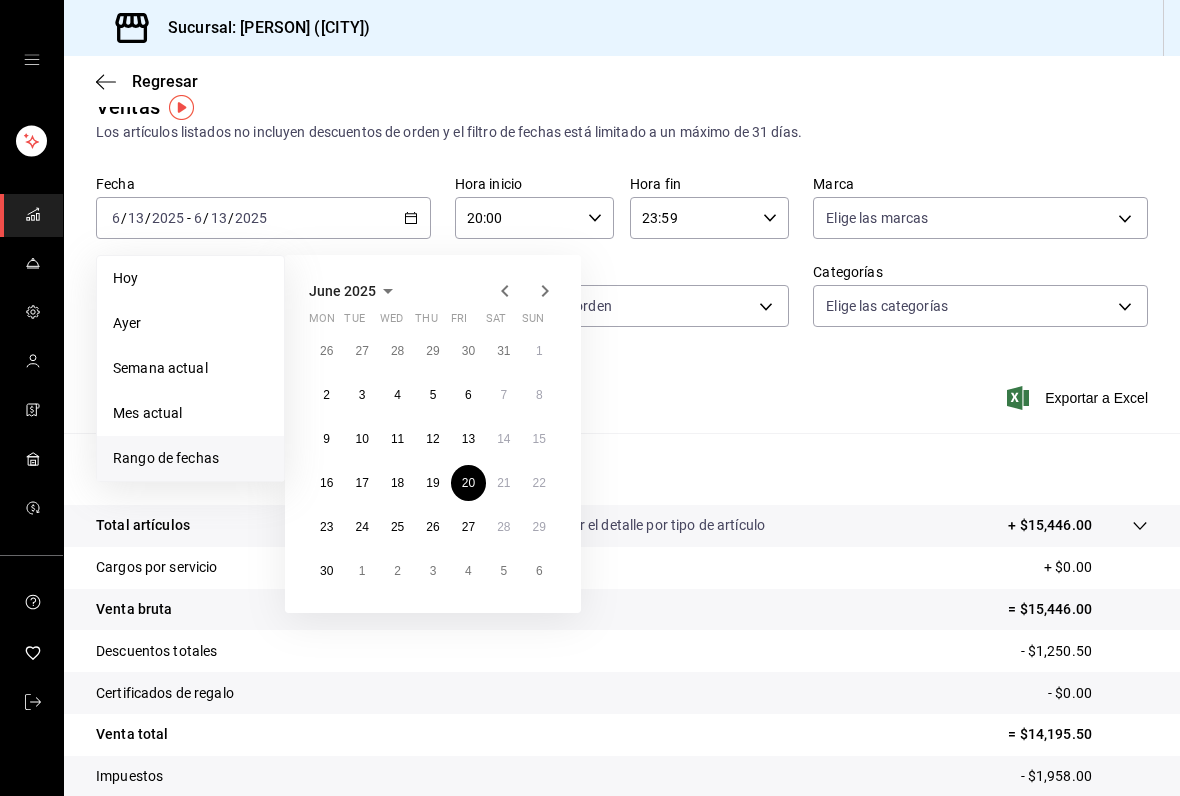 click on "20" at bounding box center (468, 483) 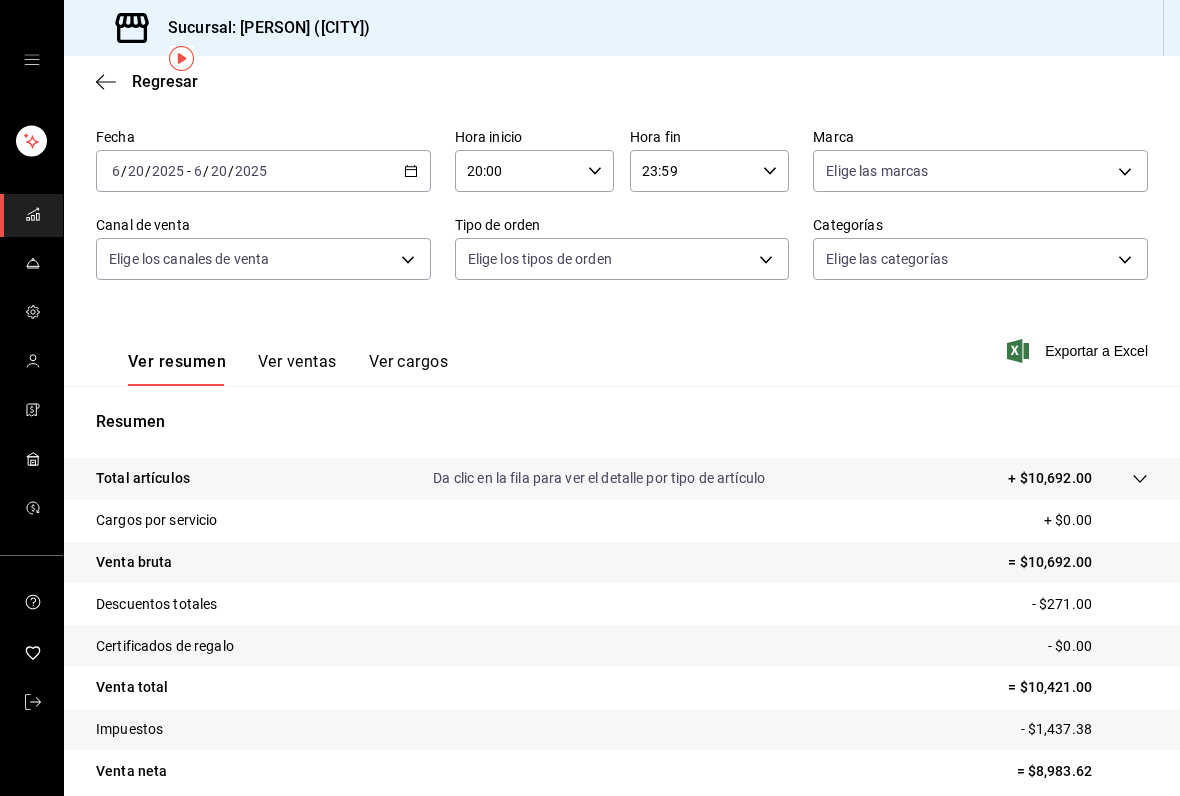 scroll, scrollTop: 76, scrollLeft: 0, axis: vertical 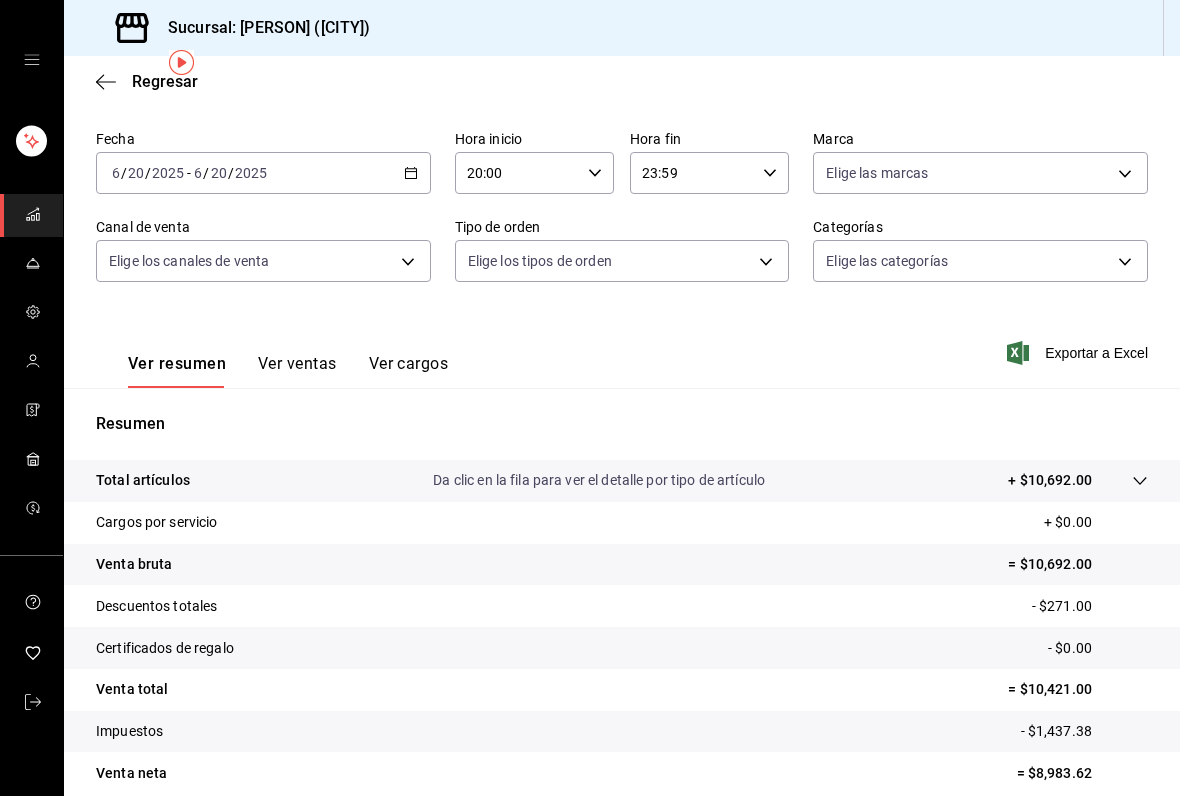 click 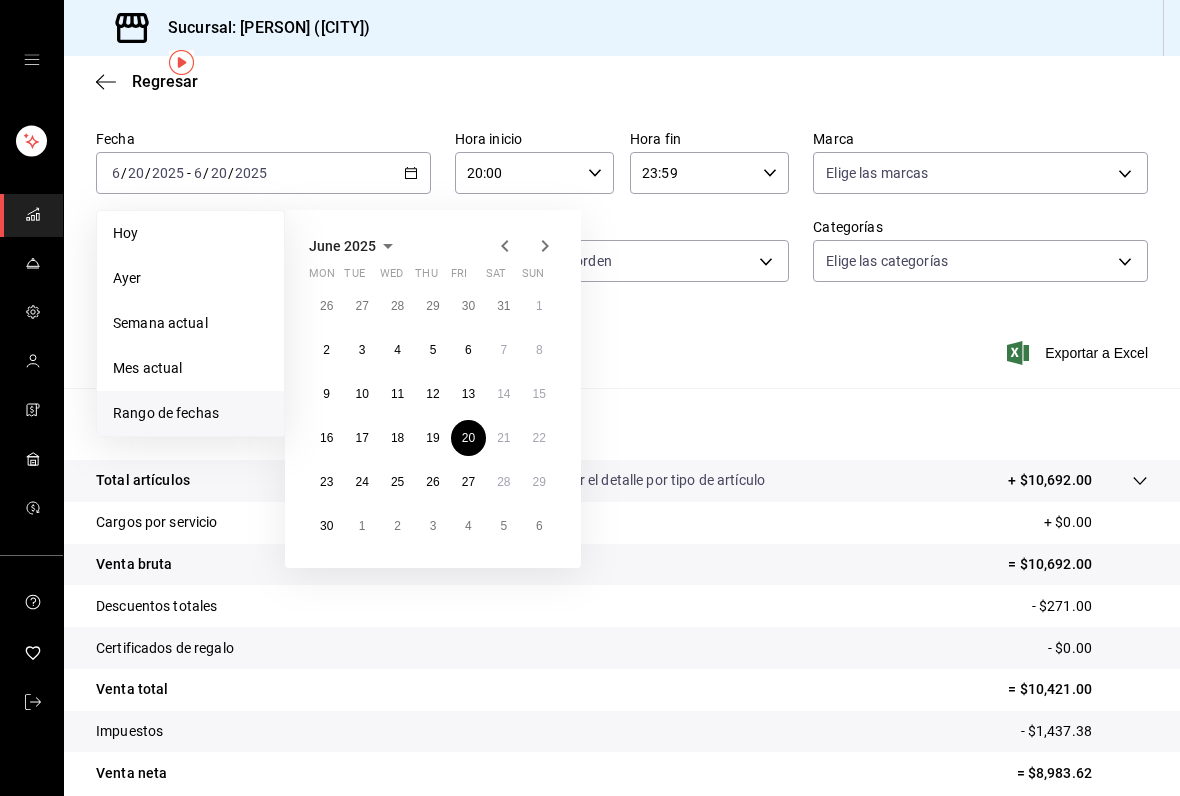click on "27" at bounding box center [468, 482] 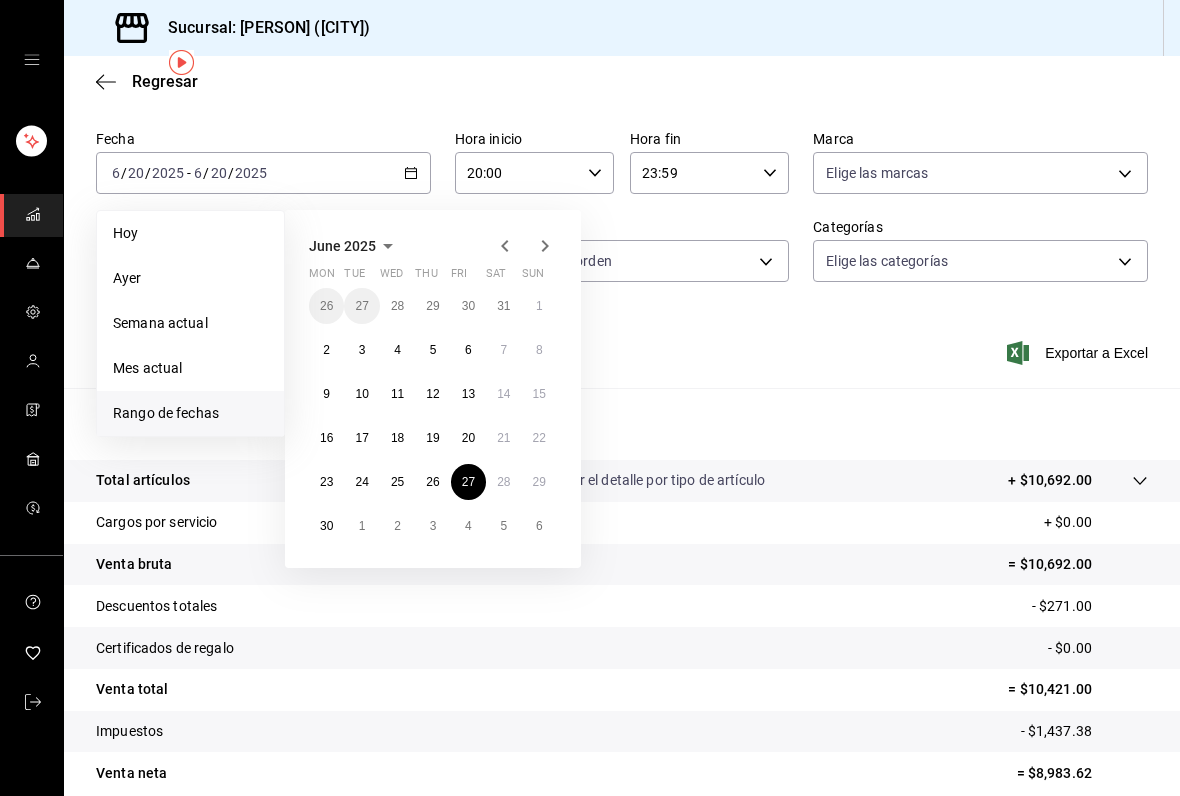 click on "27" at bounding box center [468, 482] 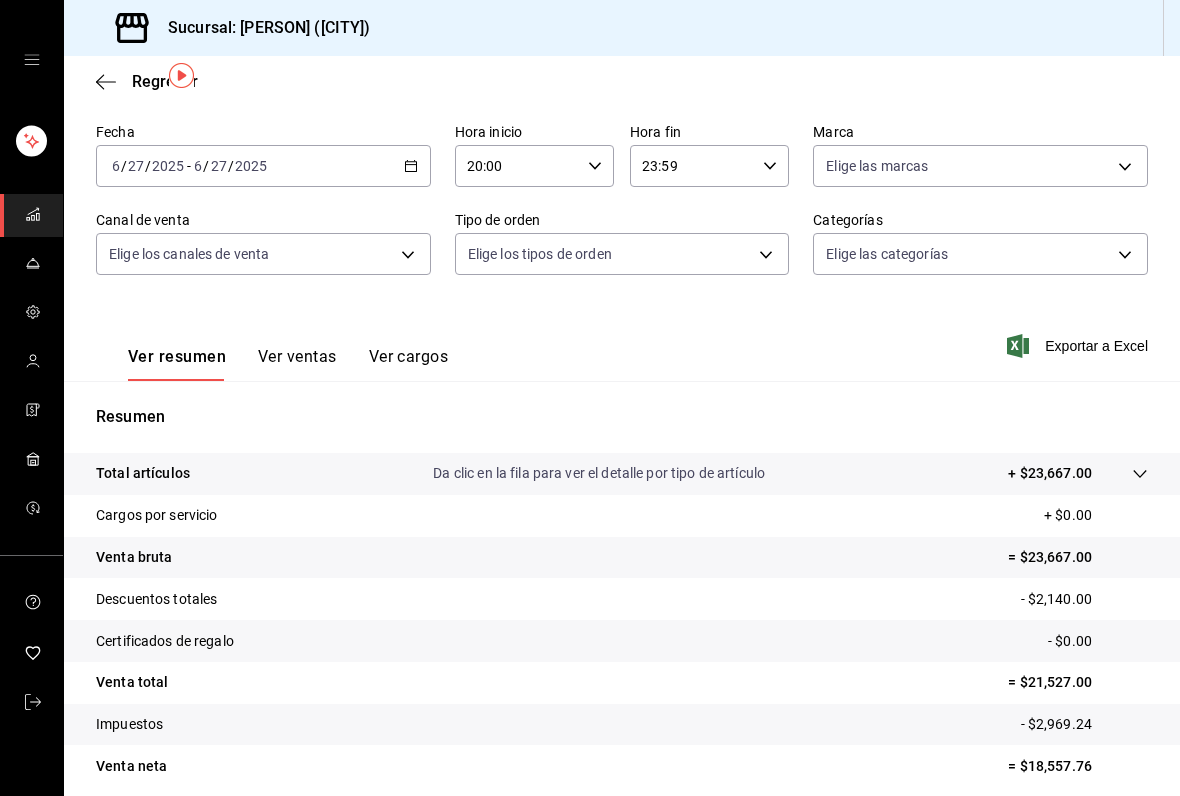 scroll, scrollTop: 62, scrollLeft: 0, axis: vertical 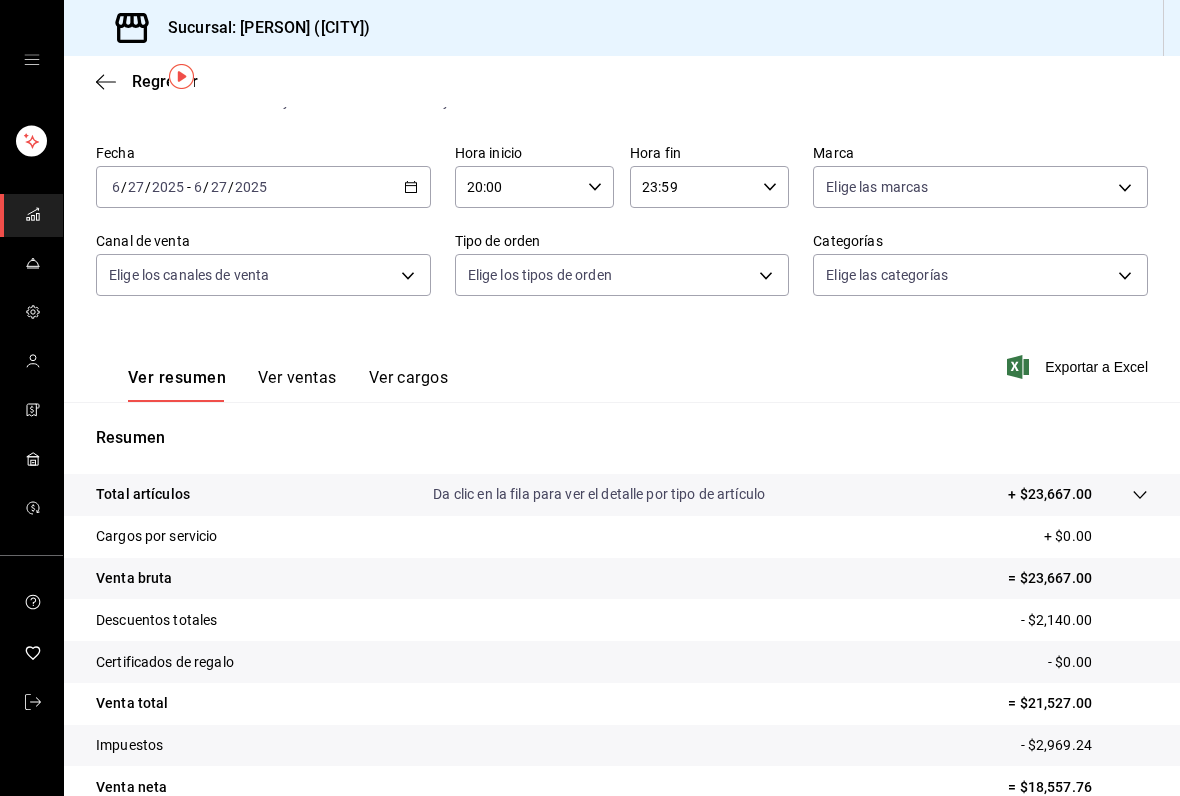 click 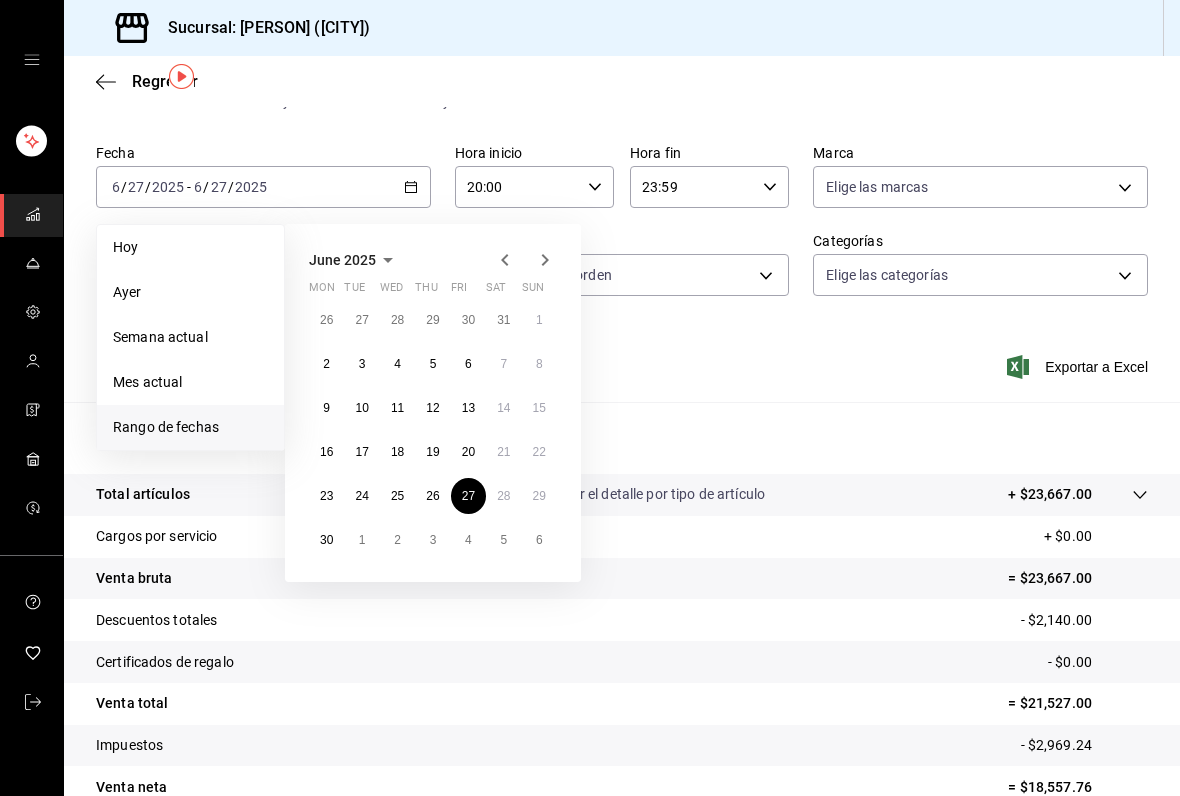 click on "27" at bounding box center (468, 496) 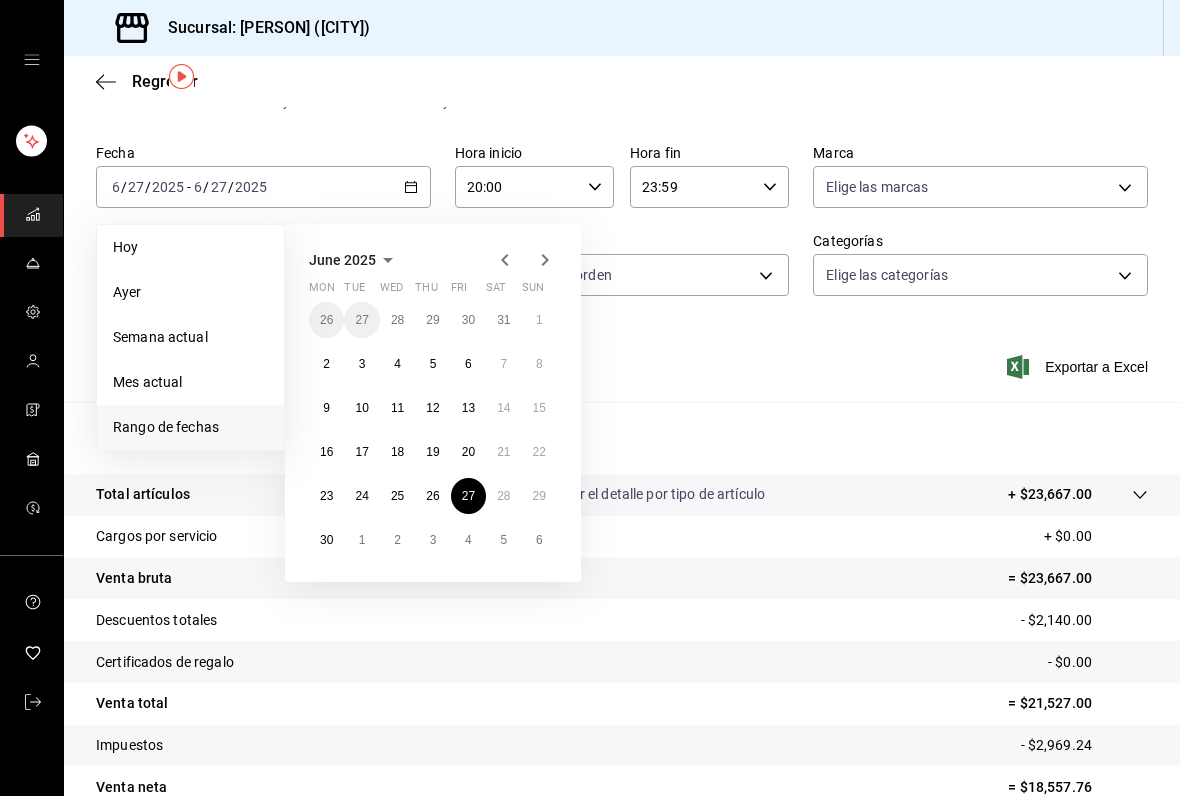 click on "27" at bounding box center (468, 496) 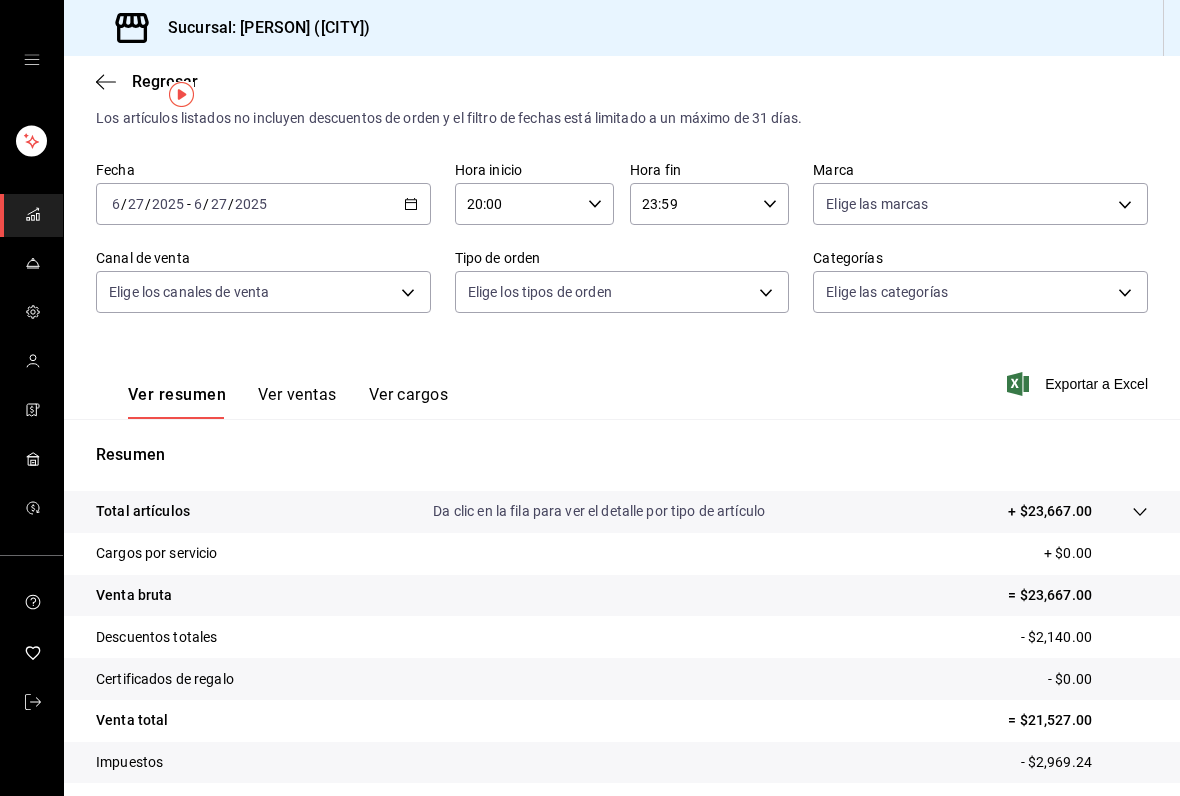 scroll, scrollTop: 44, scrollLeft: 0, axis: vertical 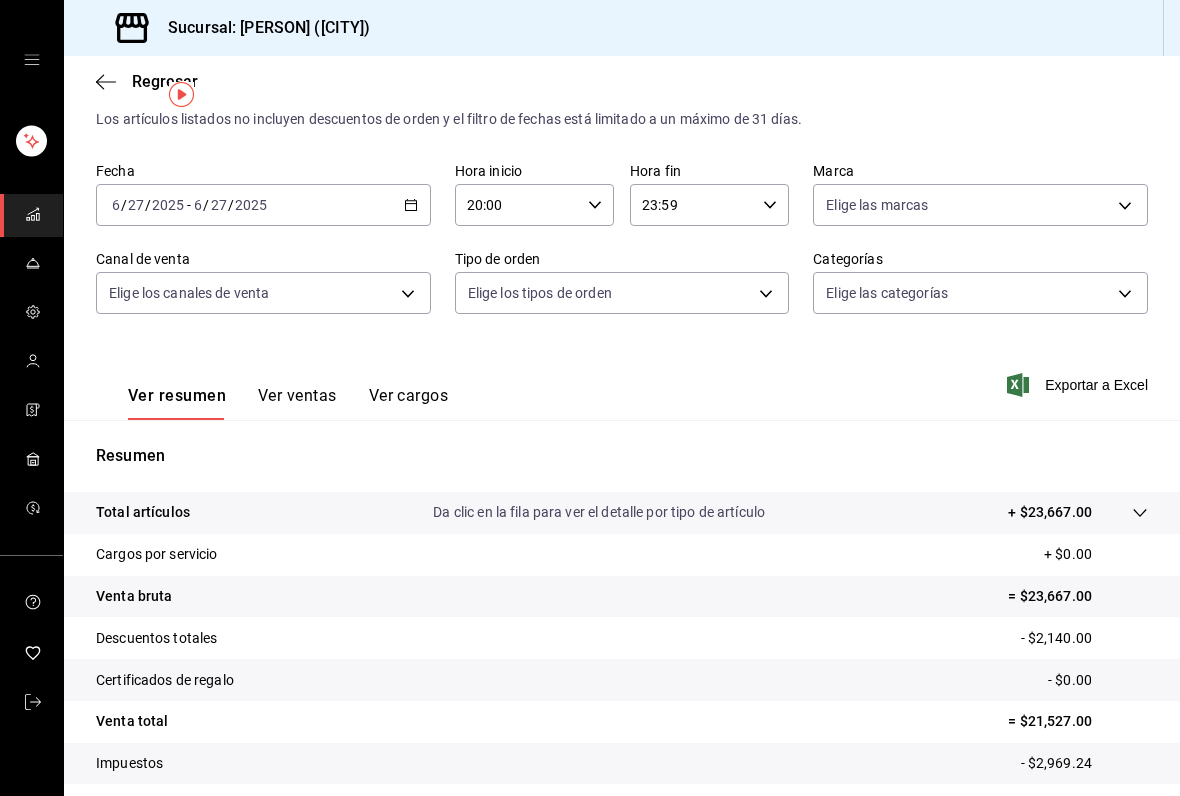 click 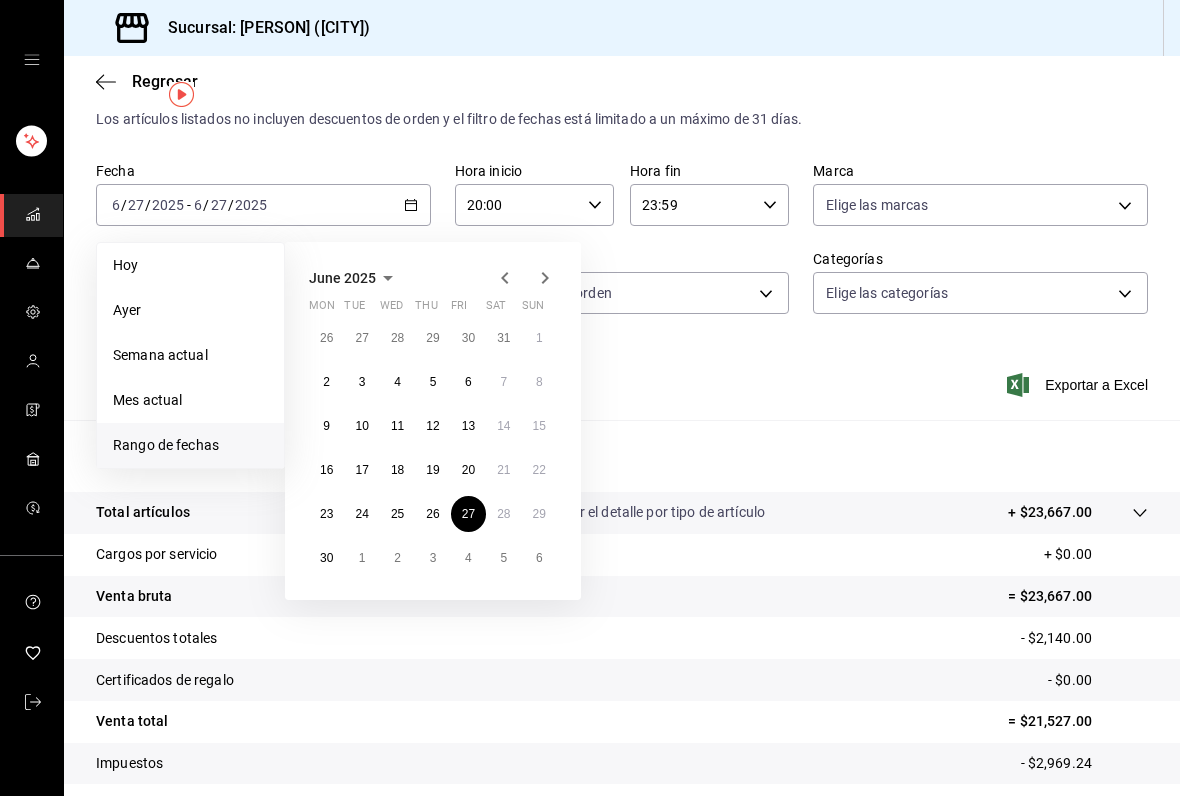 click on "4" at bounding box center [468, 558] 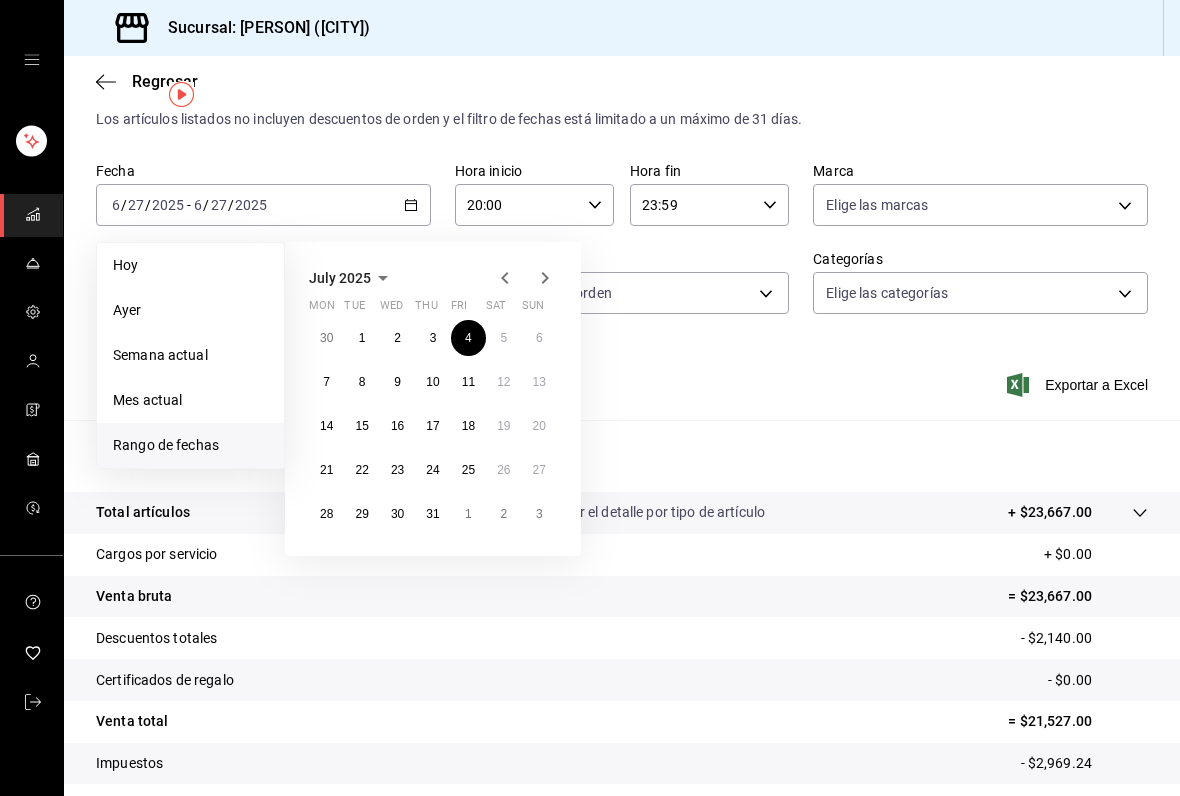 click on "4" at bounding box center [468, 338] 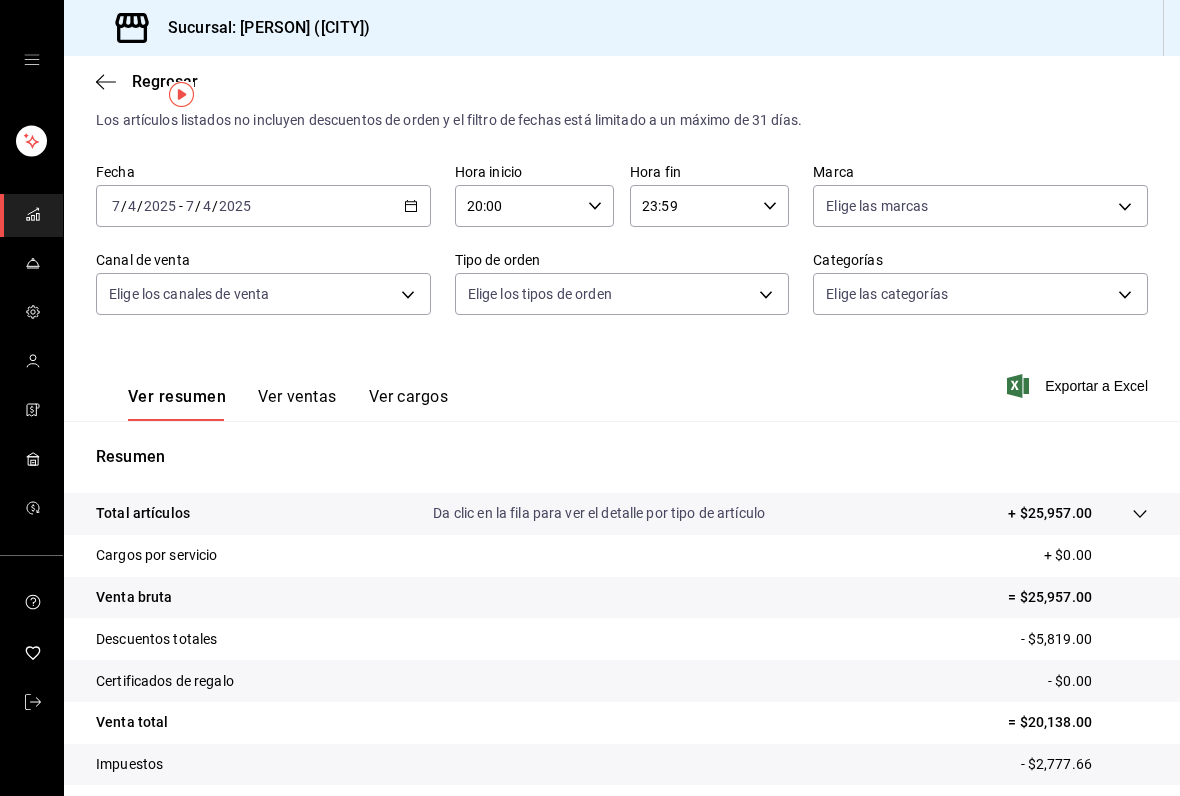 scroll, scrollTop: 41, scrollLeft: 0, axis: vertical 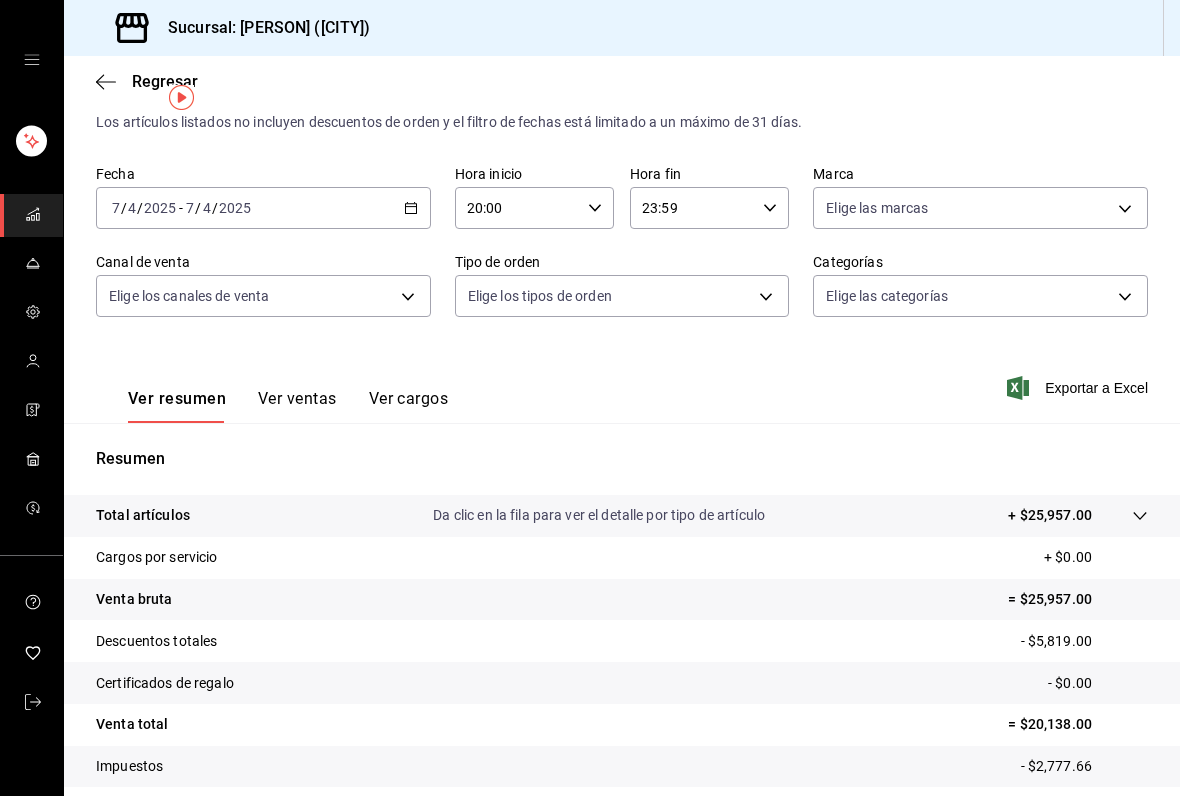 click 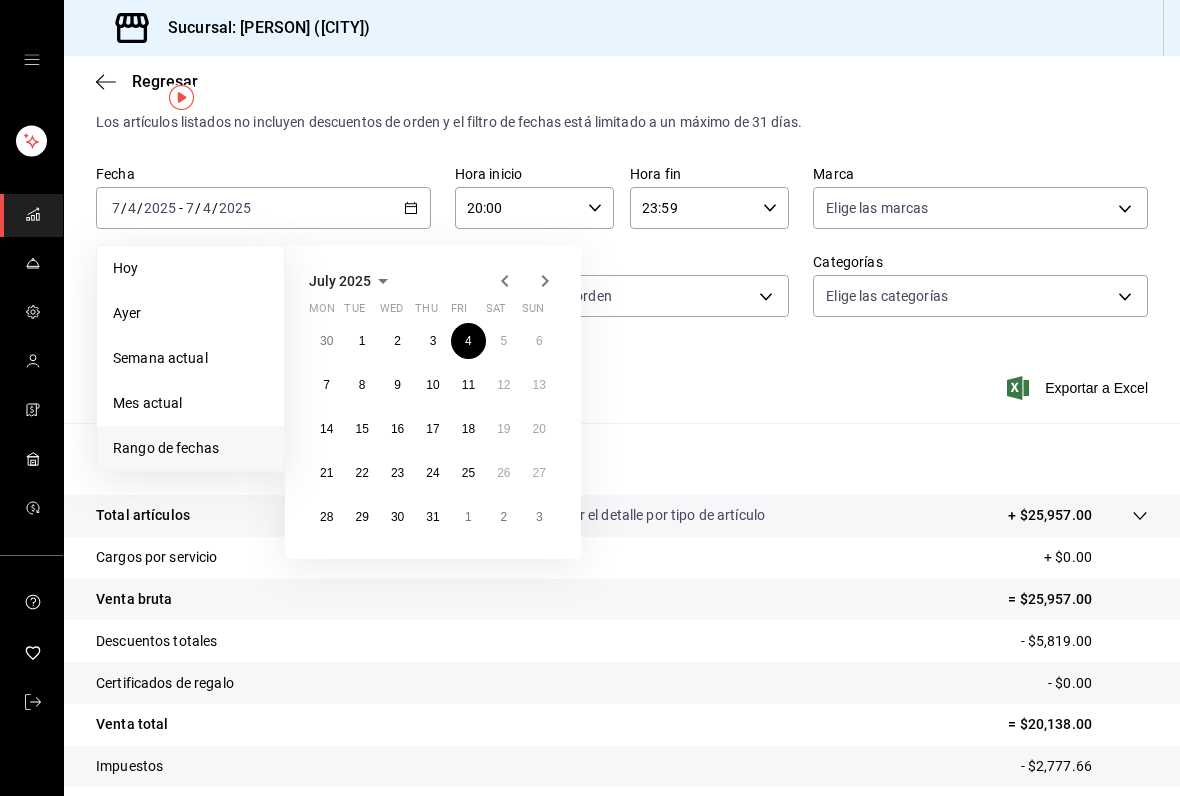 click on "11" at bounding box center (468, 385) 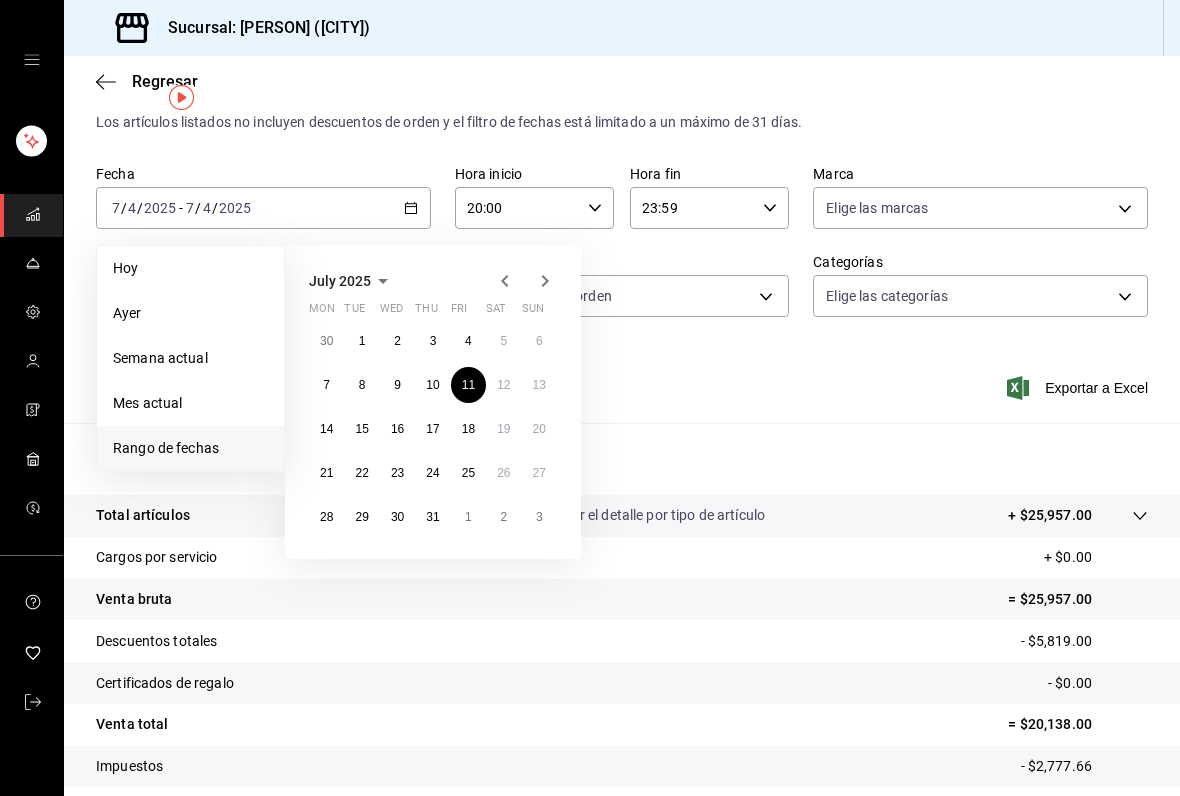 click on "11" at bounding box center [468, 385] 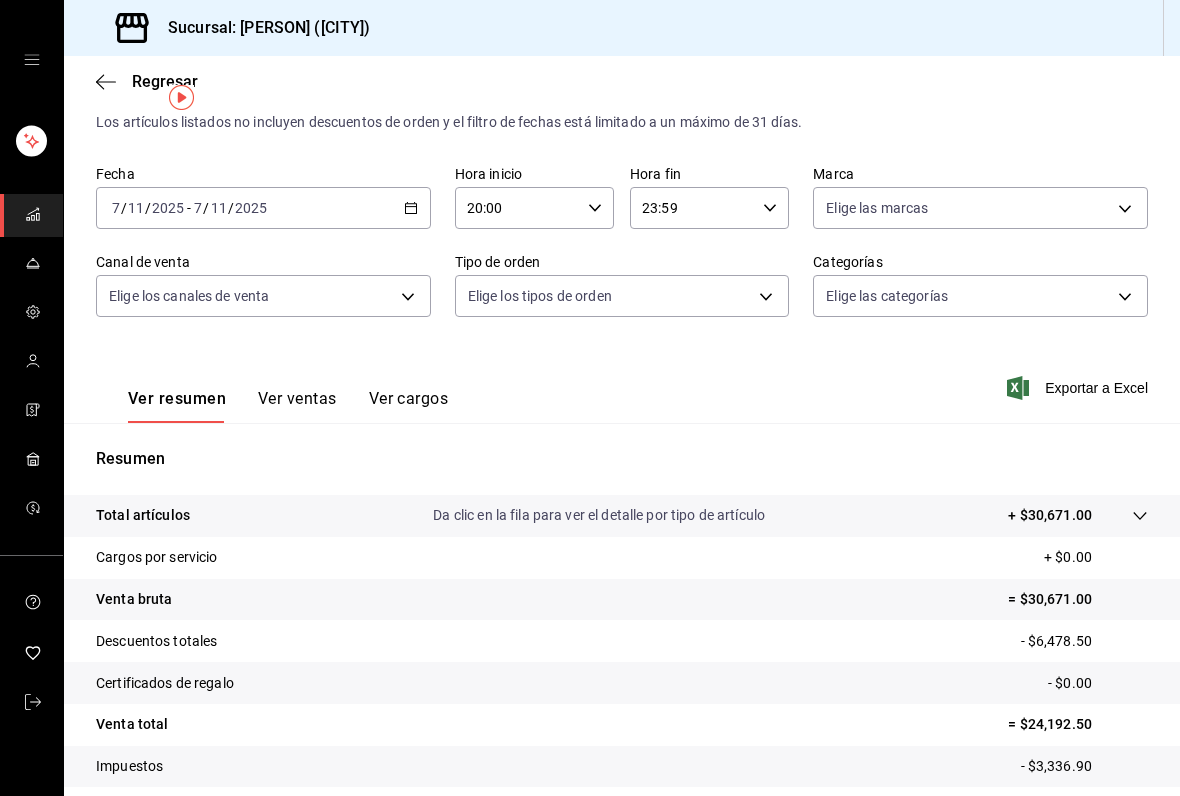 click on "[DATE] [DATE] - [DATE] [DATE]" at bounding box center (263, 208) 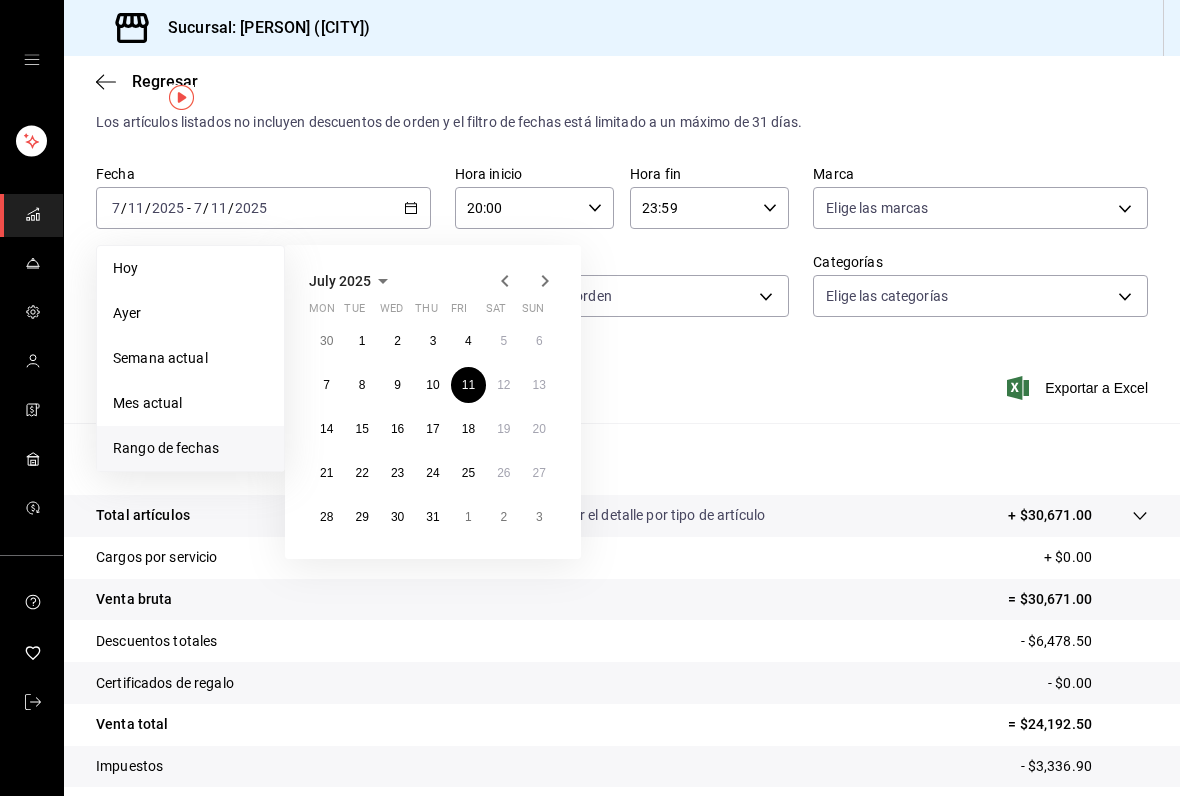 click on "18" at bounding box center [468, 429] 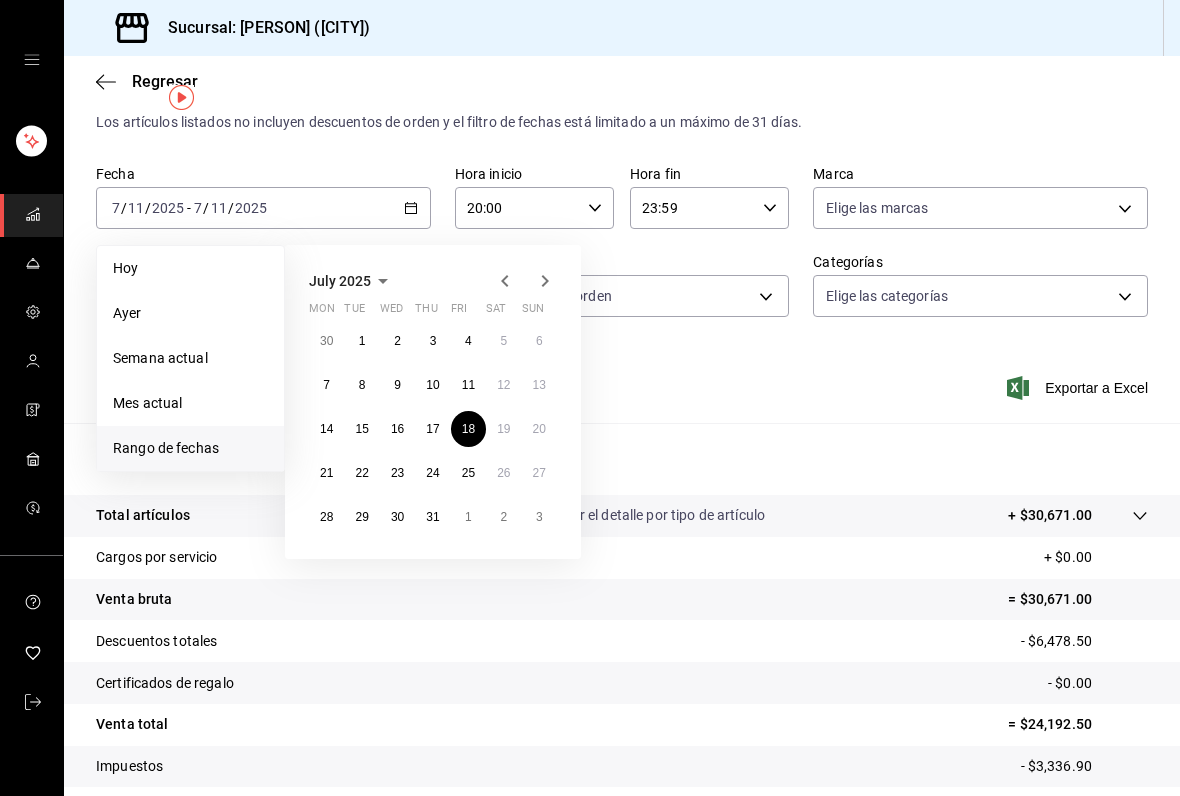 click on "18" at bounding box center (468, 429) 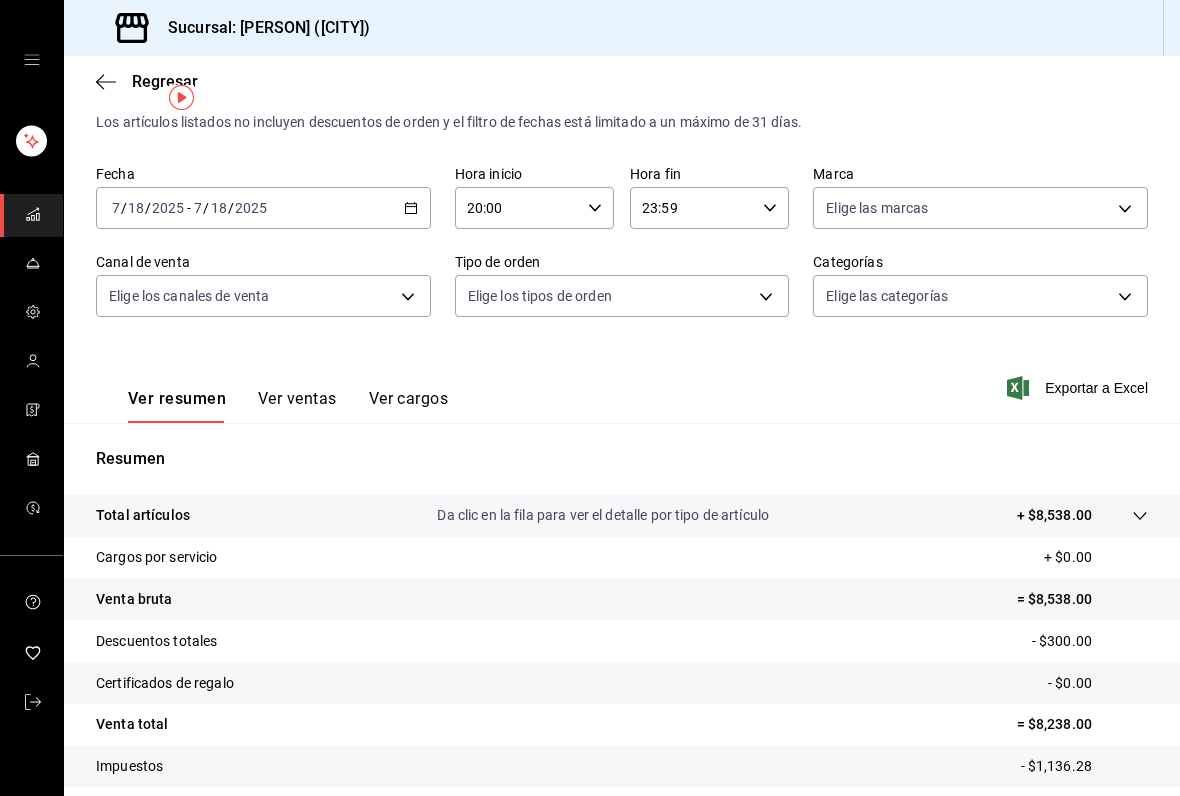 click on "[DATE] [DATE] - [DATE] [DATE]" at bounding box center [263, 208] 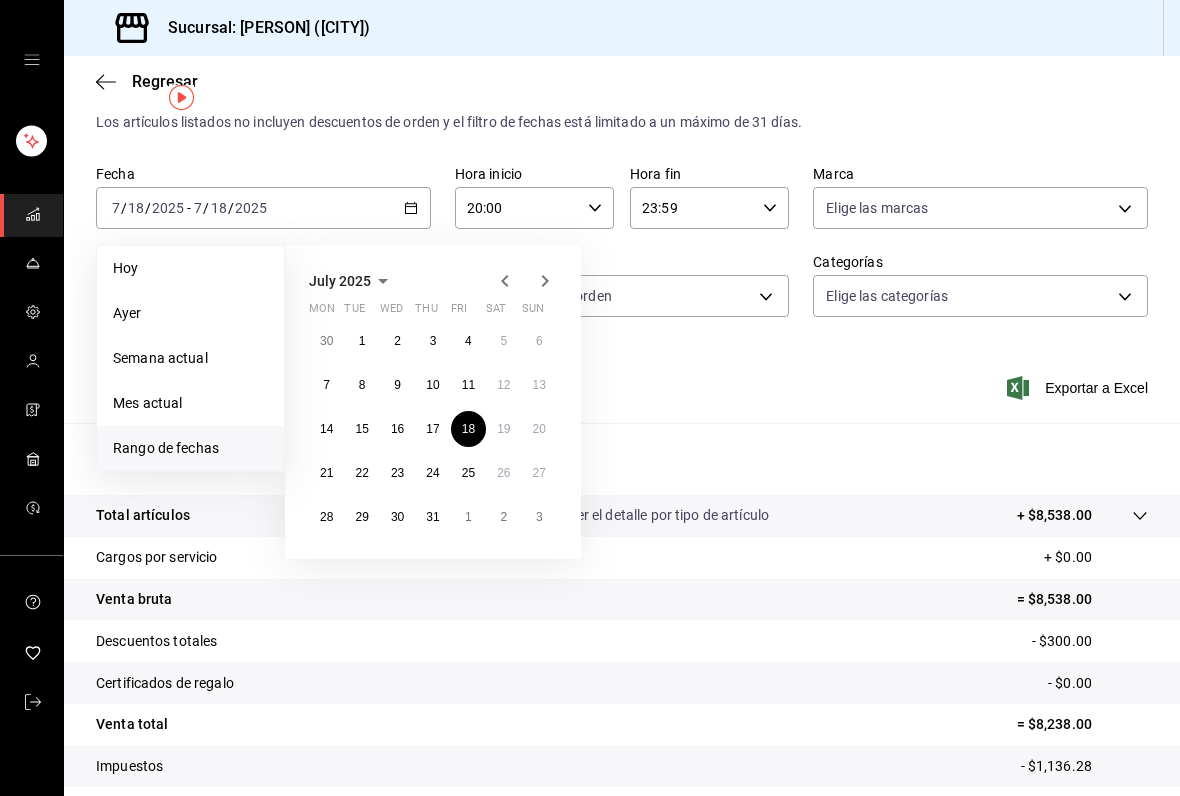click on "25" at bounding box center (468, 473) 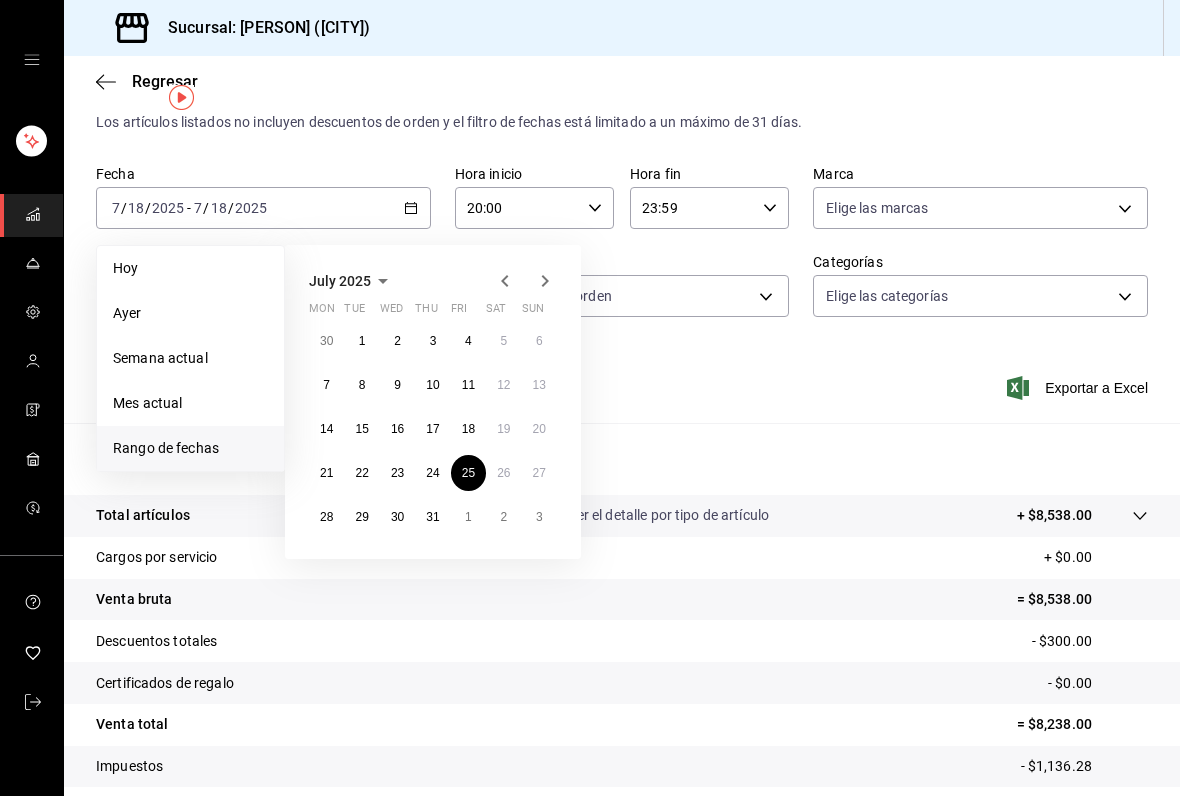 click on "25" at bounding box center [468, 473] 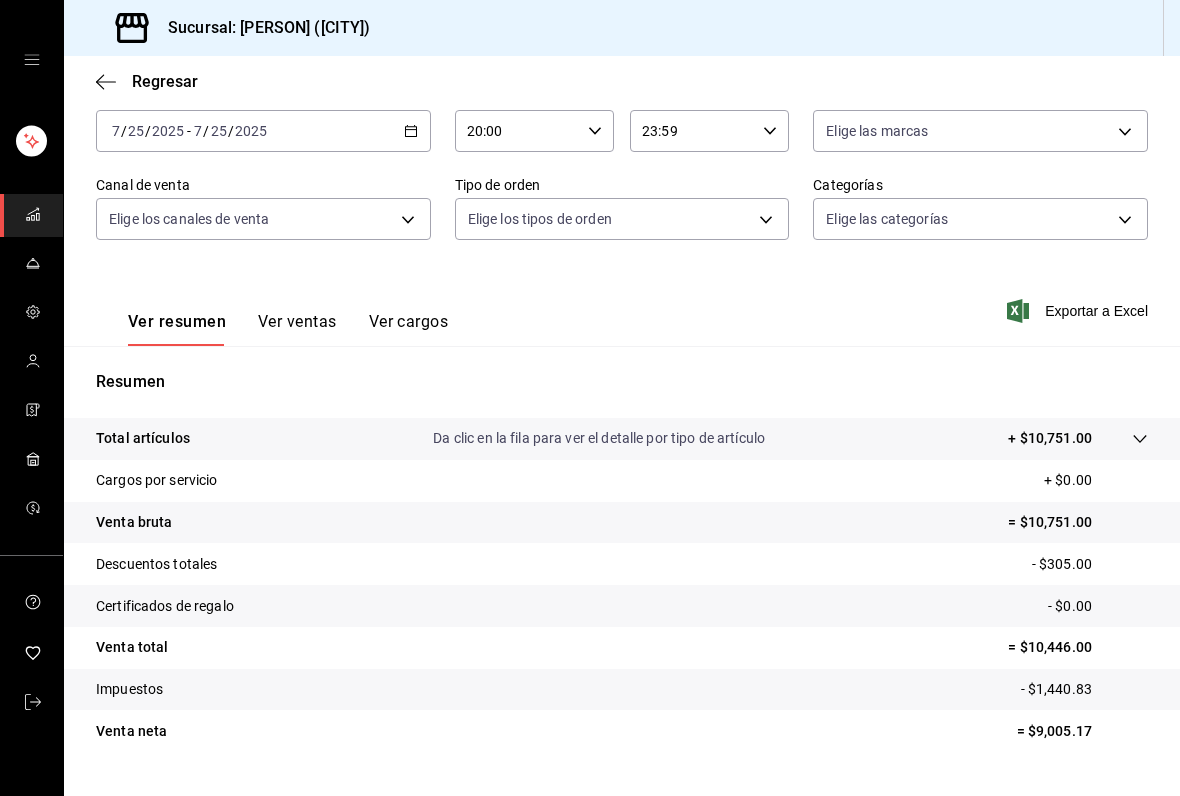 scroll, scrollTop: 116, scrollLeft: 0, axis: vertical 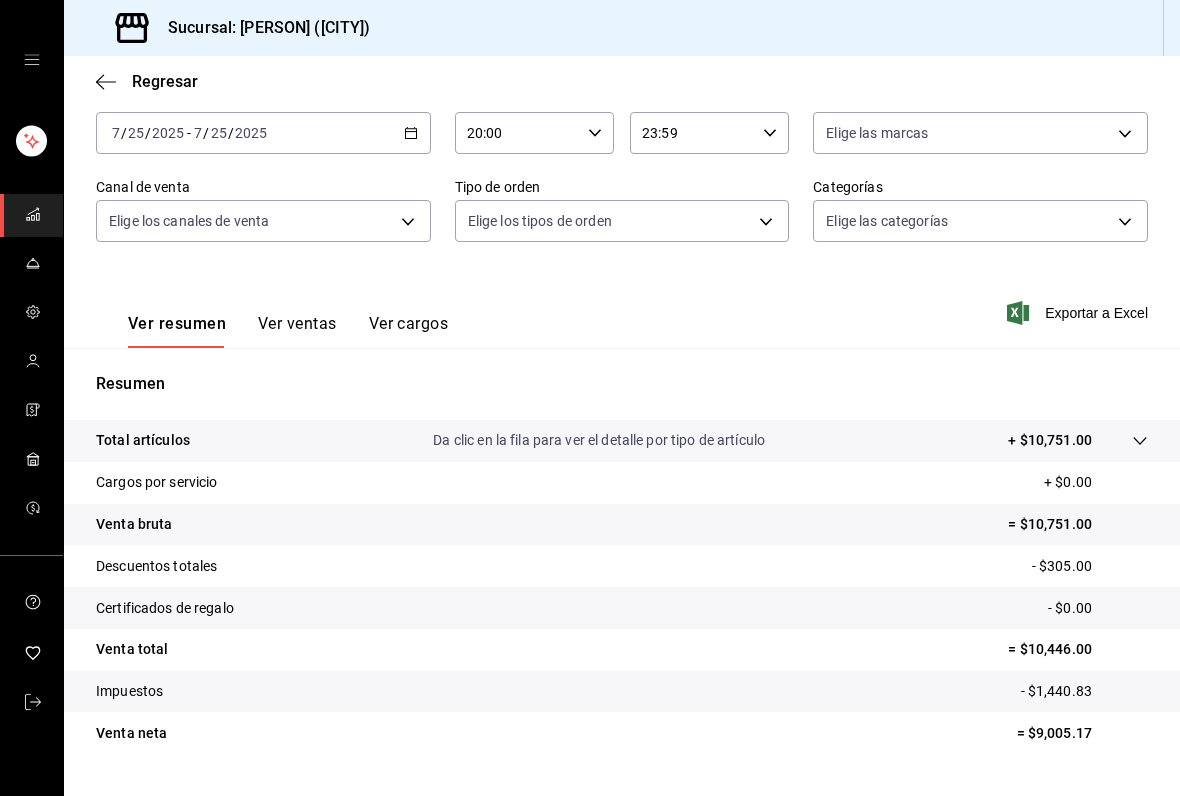 click 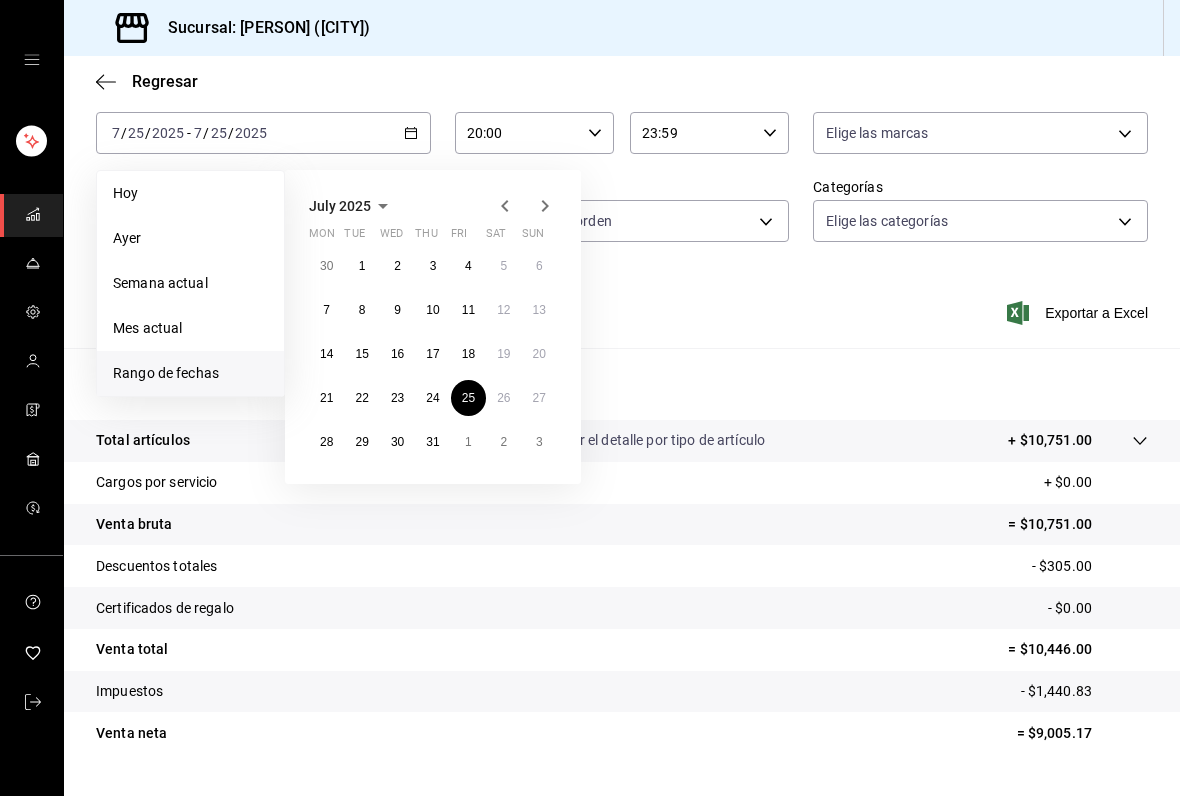 click 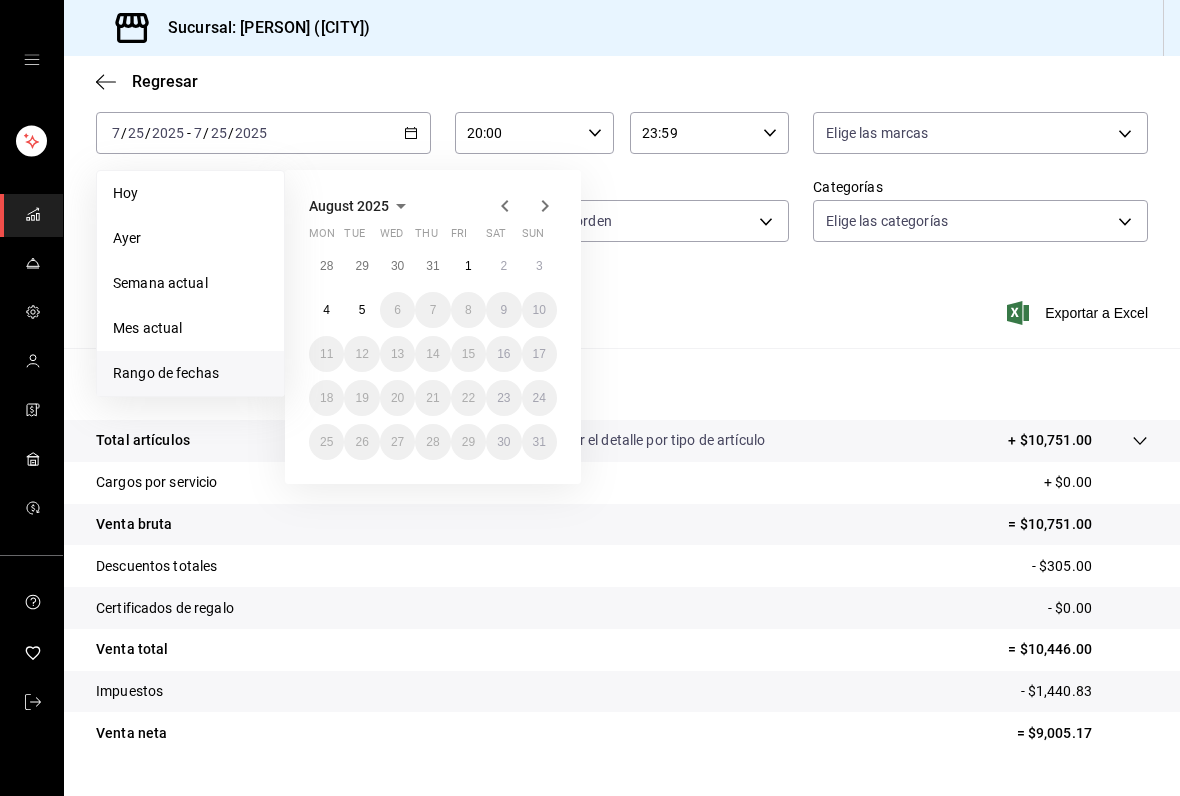 click on "1" at bounding box center (468, 266) 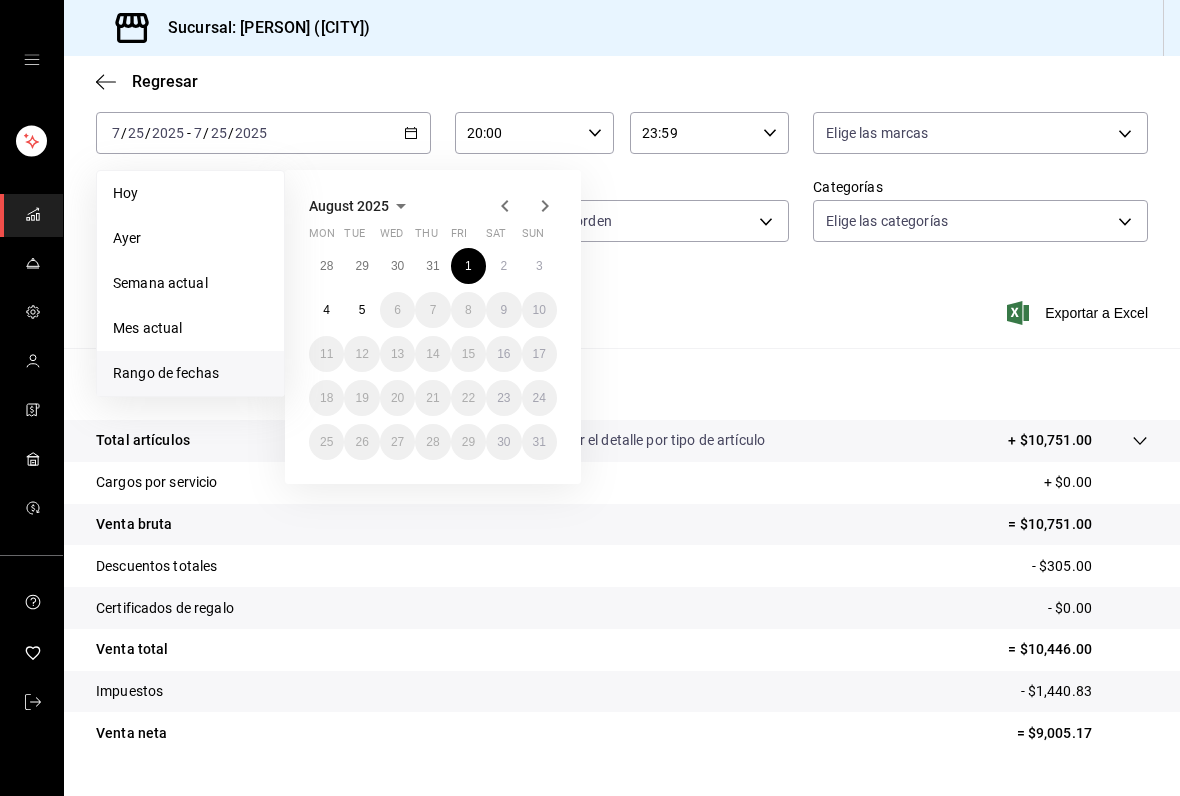 click on "1" at bounding box center [468, 266] 